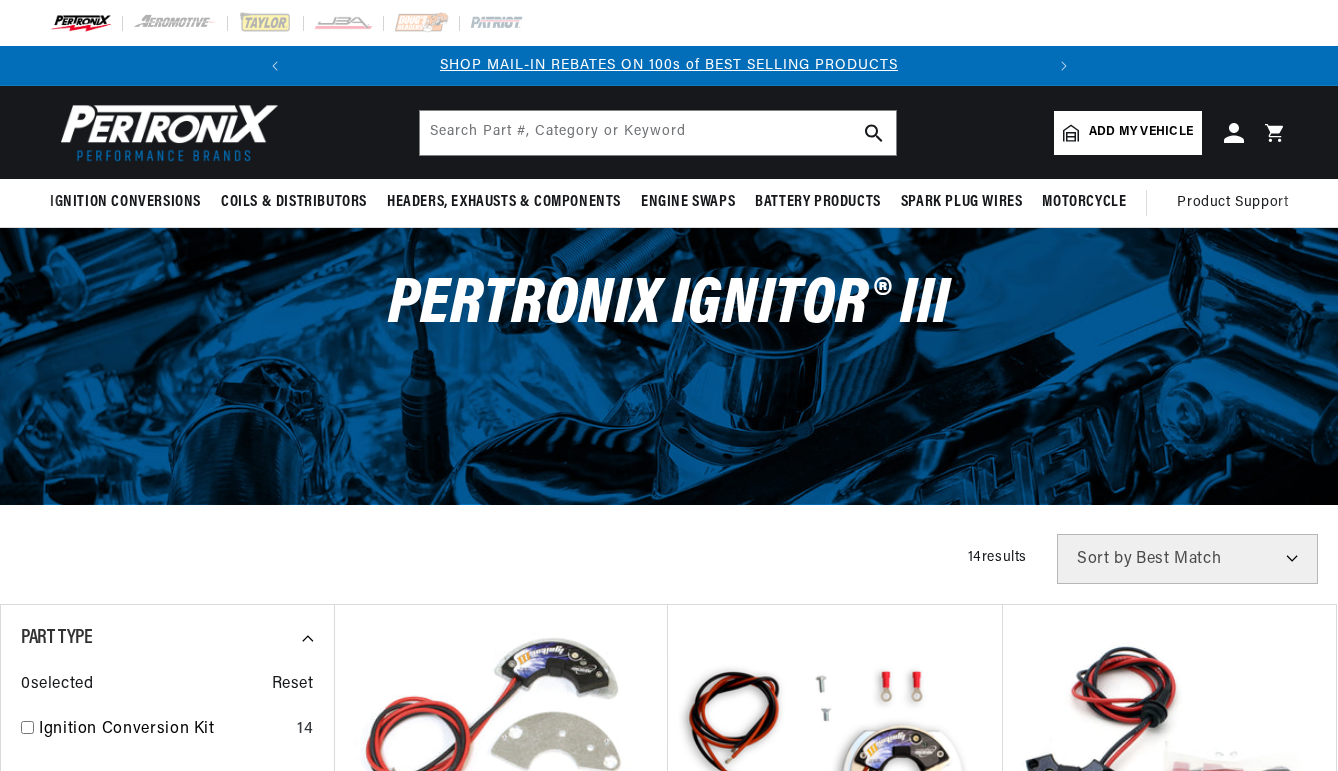 scroll, scrollTop: 0, scrollLeft: 0, axis: both 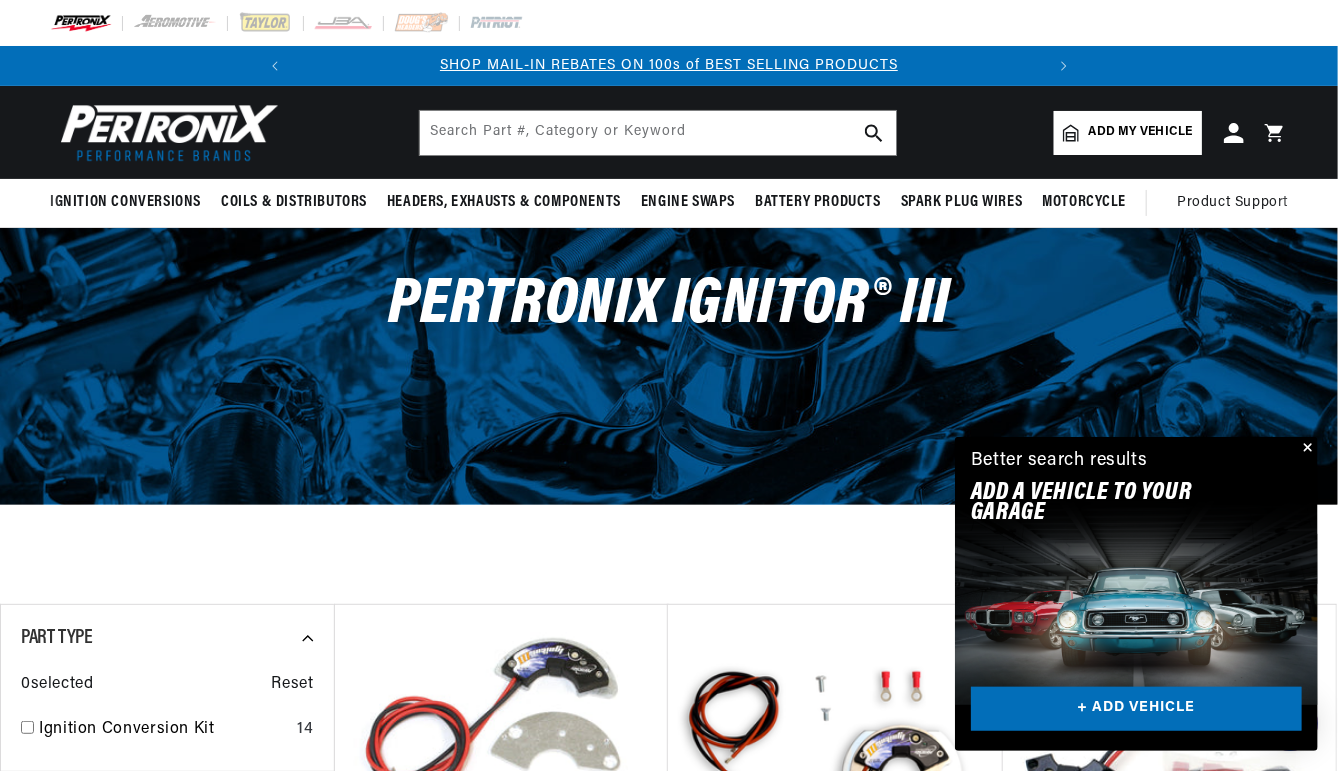 click on "Add my vehicle" at bounding box center [1141, 132] 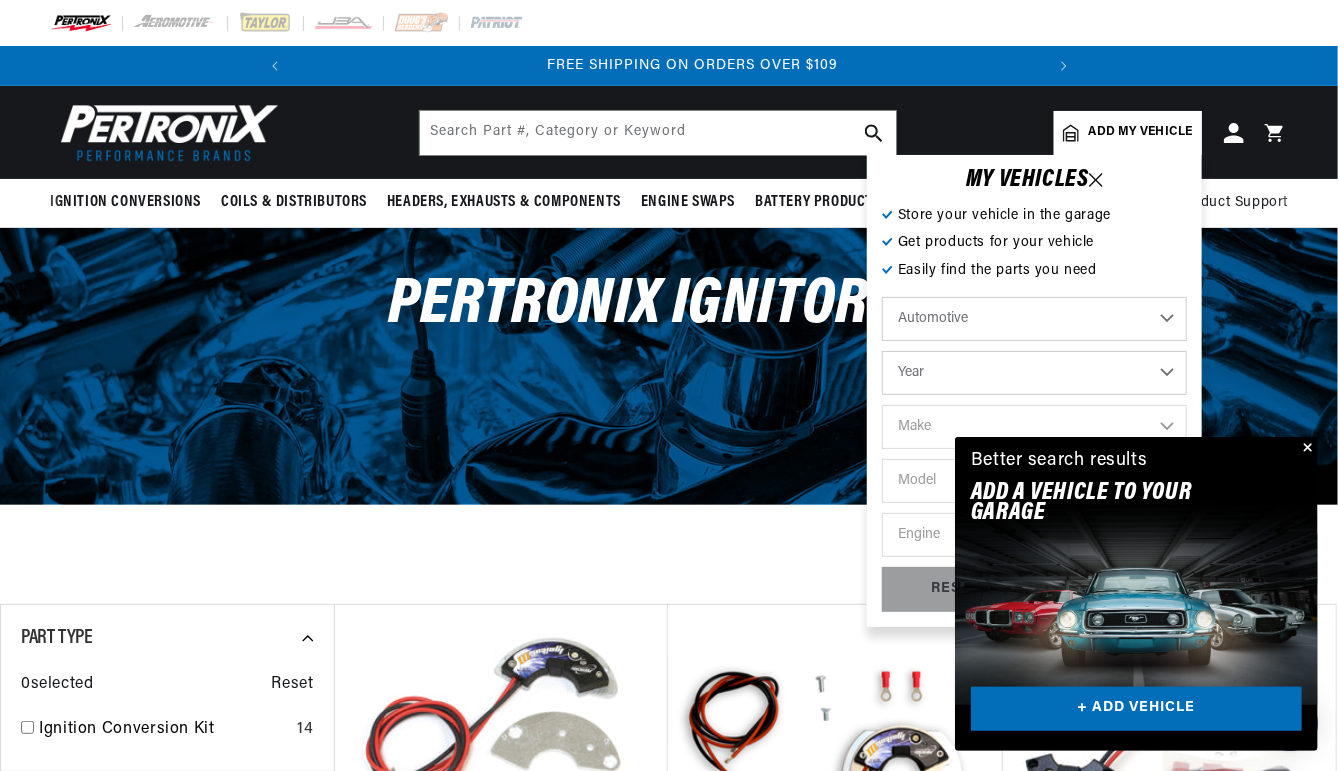 scroll, scrollTop: 0, scrollLeft: 746, axis: horizontal 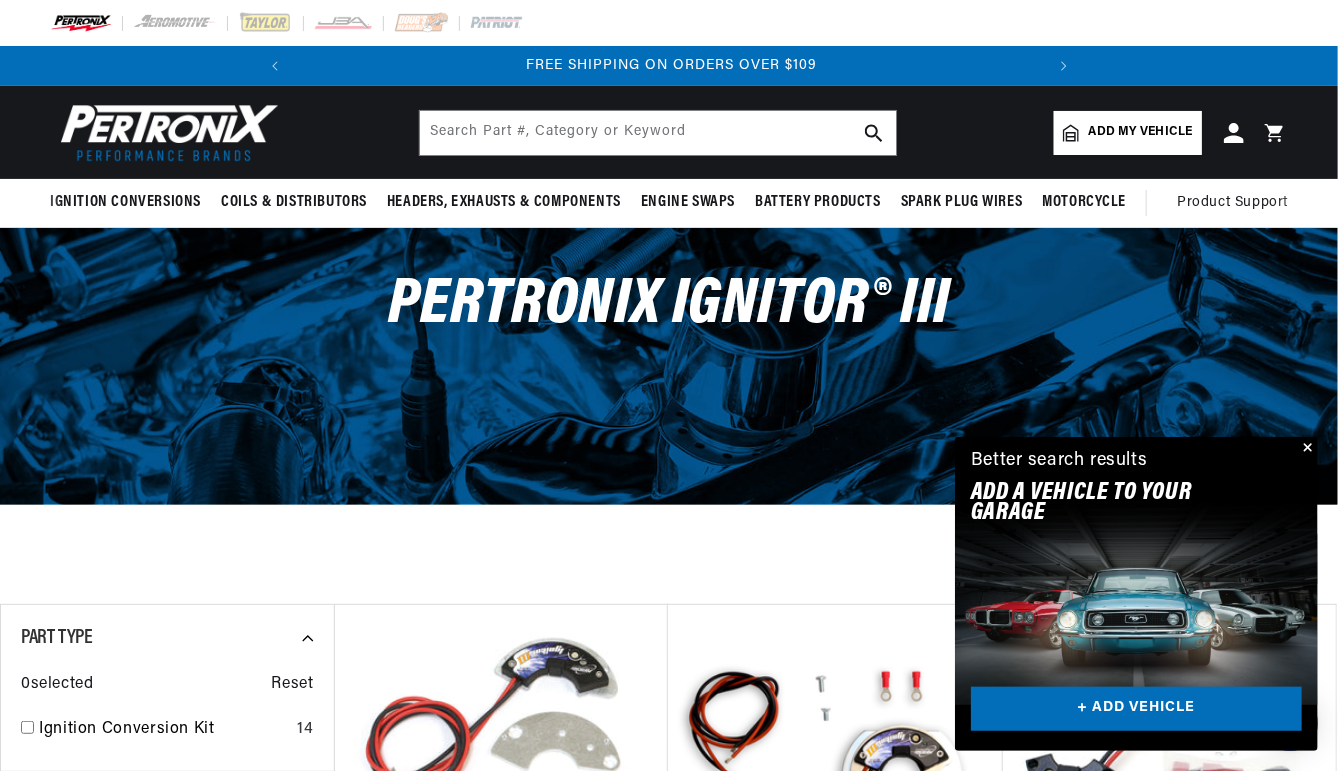click at bounding box center [1306, 449] 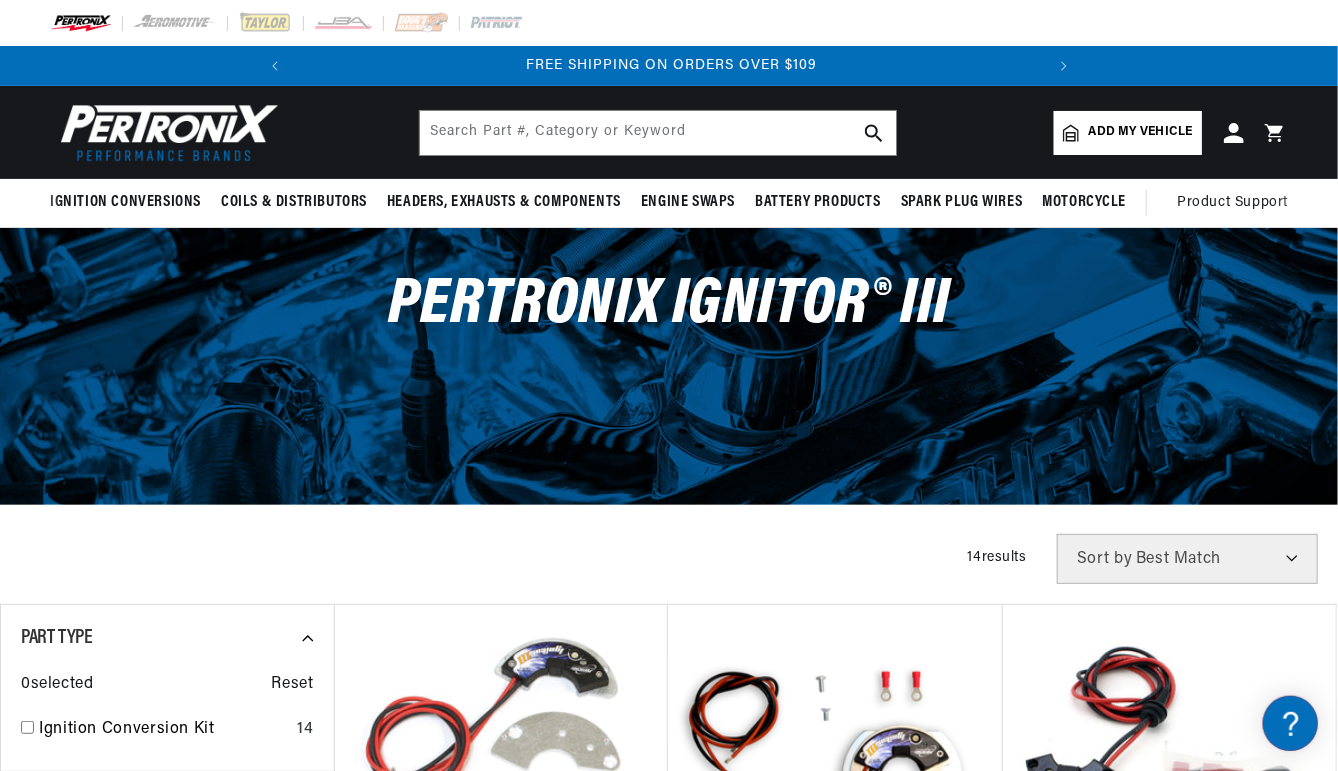 click on "Add my vehicle" at bounding box center [1141, 132] 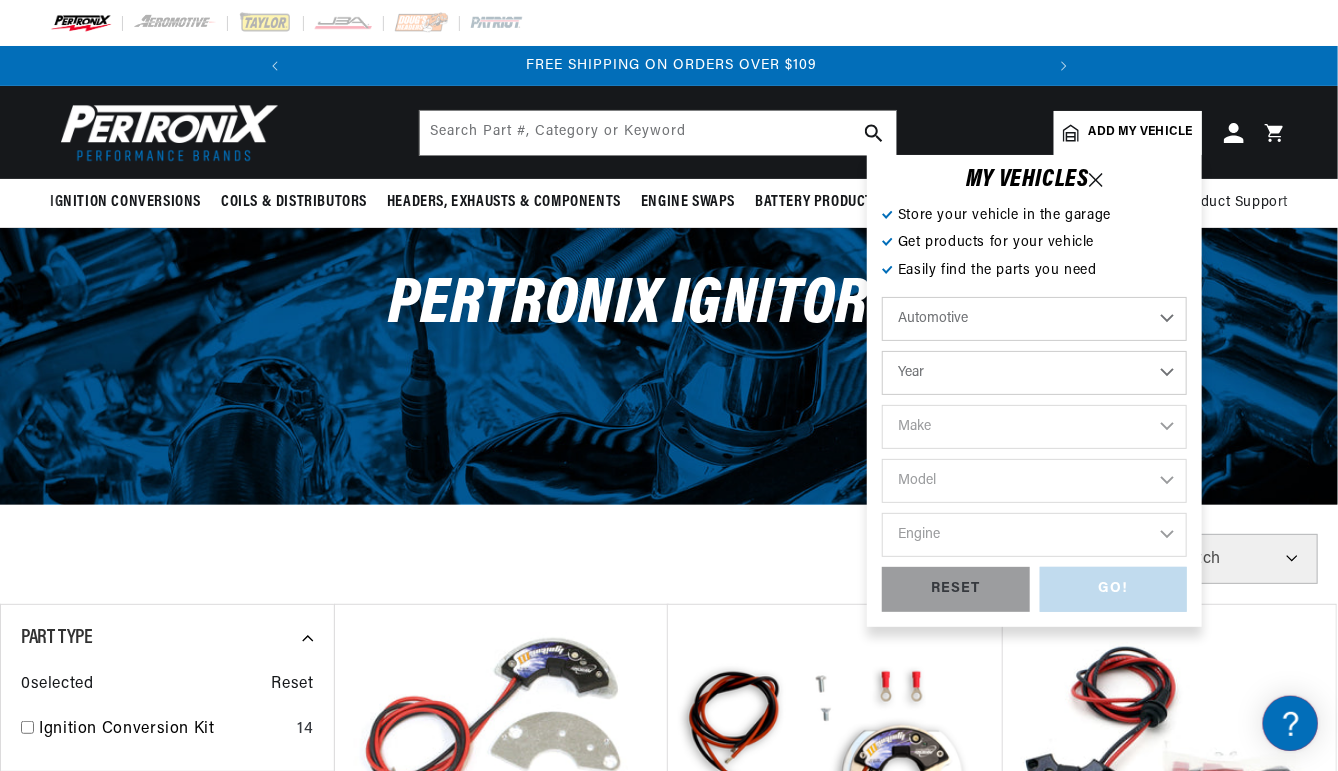 click on "Automotive
Agricultural
Industrial
Marine
Motorcycle" at bounding box center [1034, 319] 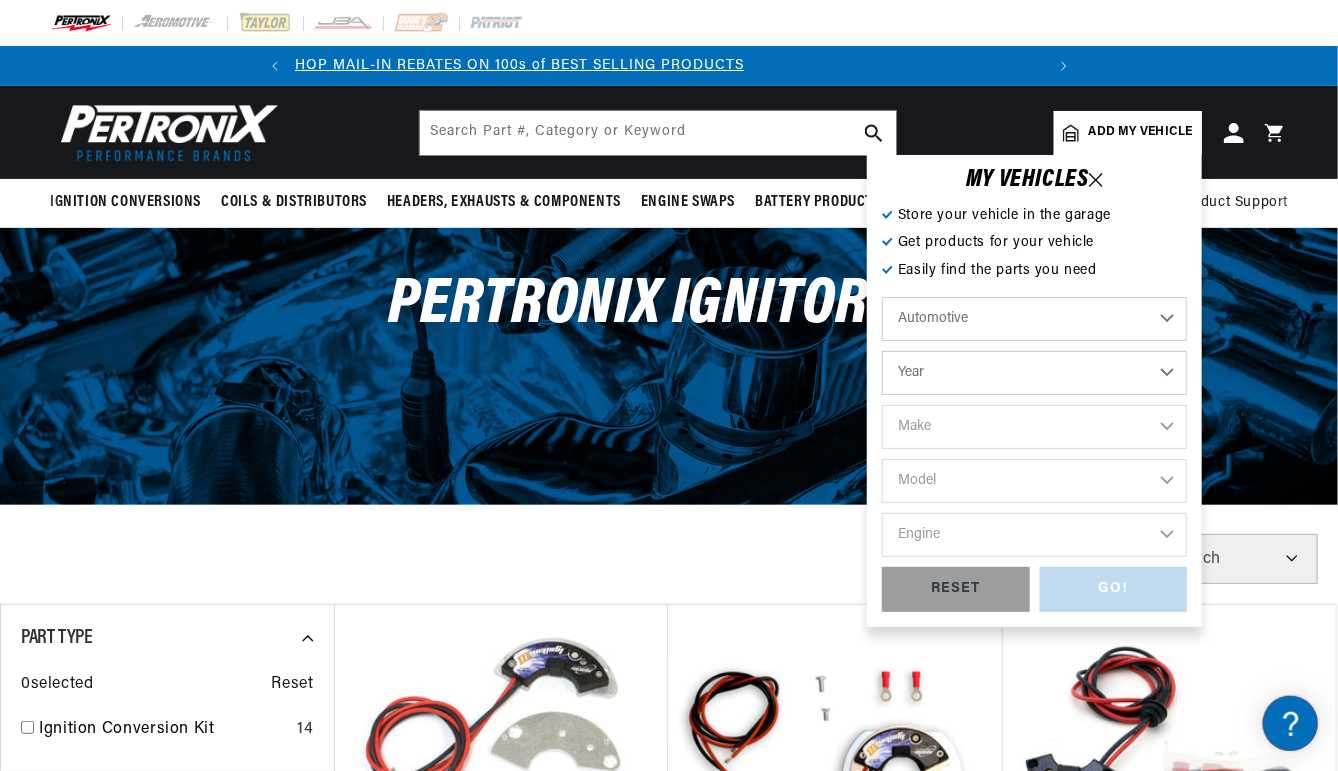 scroll, scrollTop: 0, scrollLeft: 0, axis: both 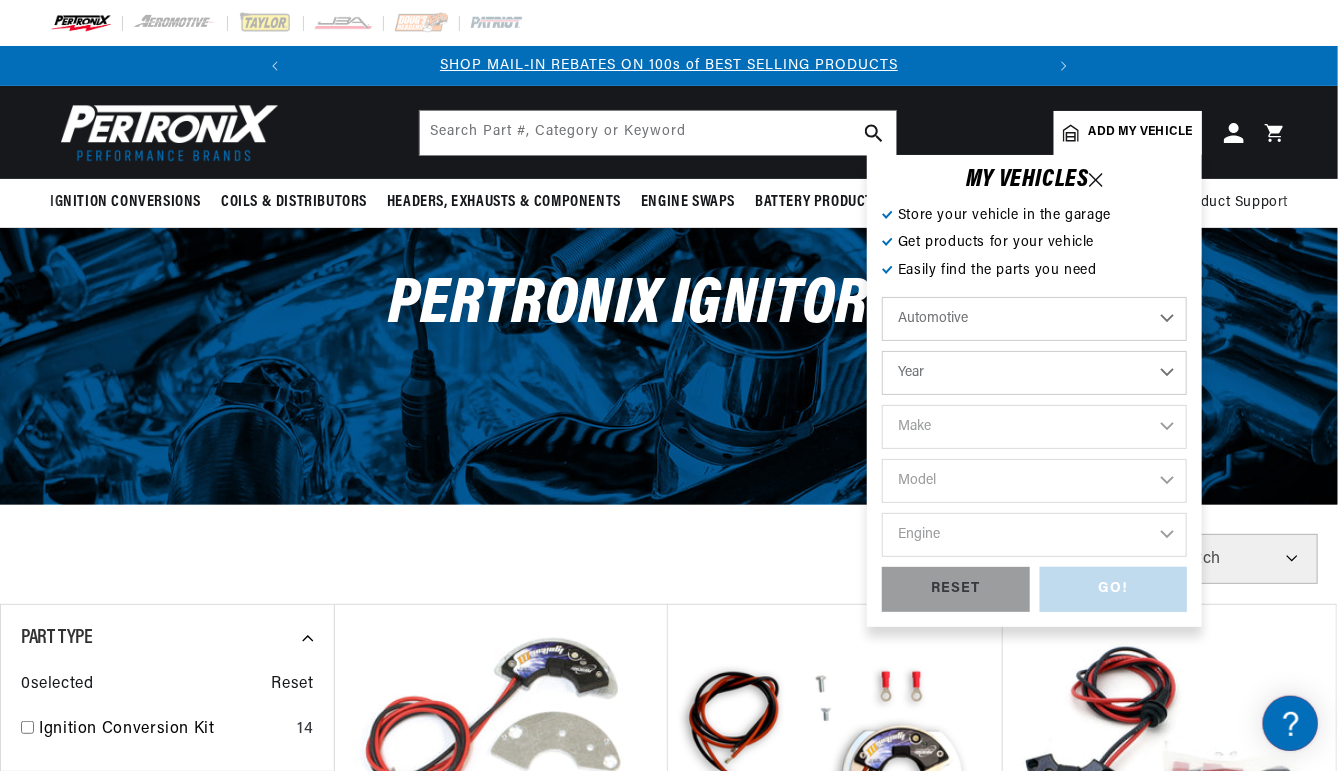 click on "Automotive
Agricultural
Industrial
Marine
Motorcycle" at bounding box center (1034, 319) 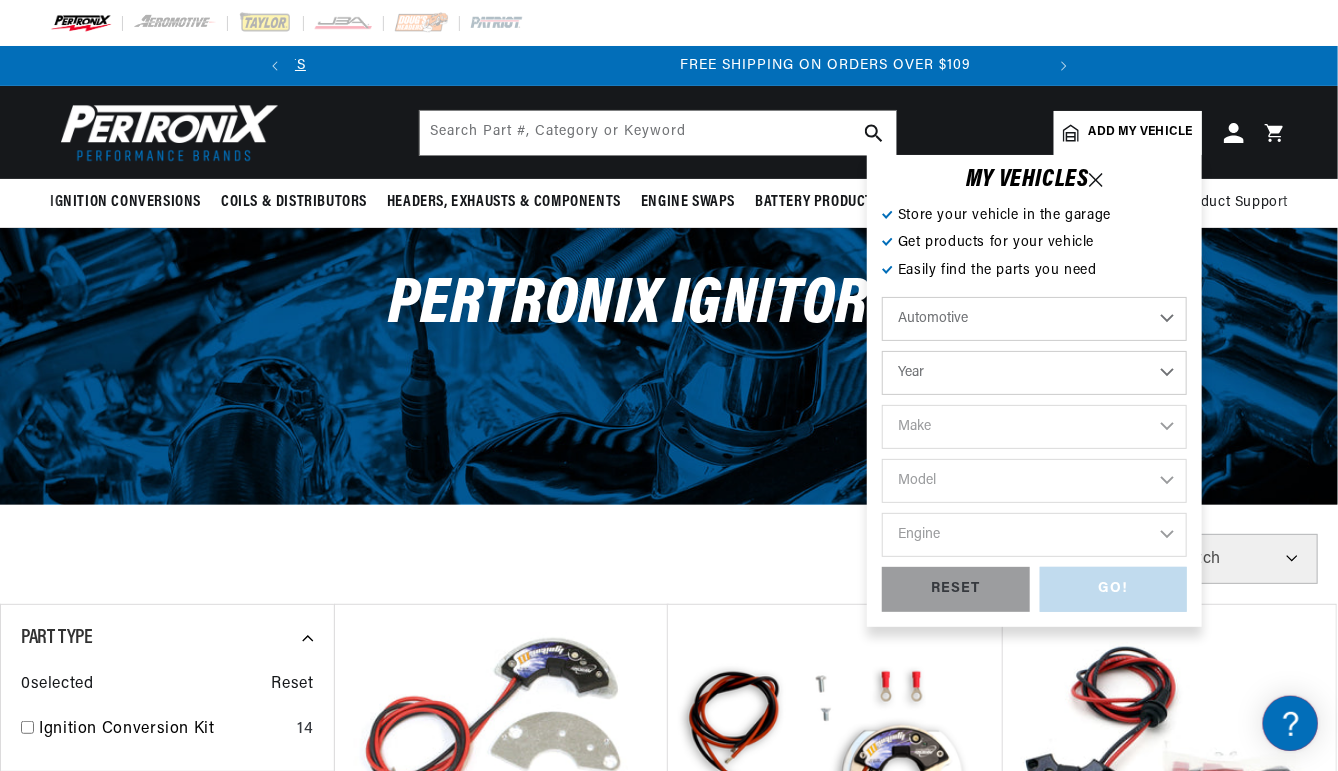 scroll, scrollTop: 0, scrollLeft: 746, axis: horizontal 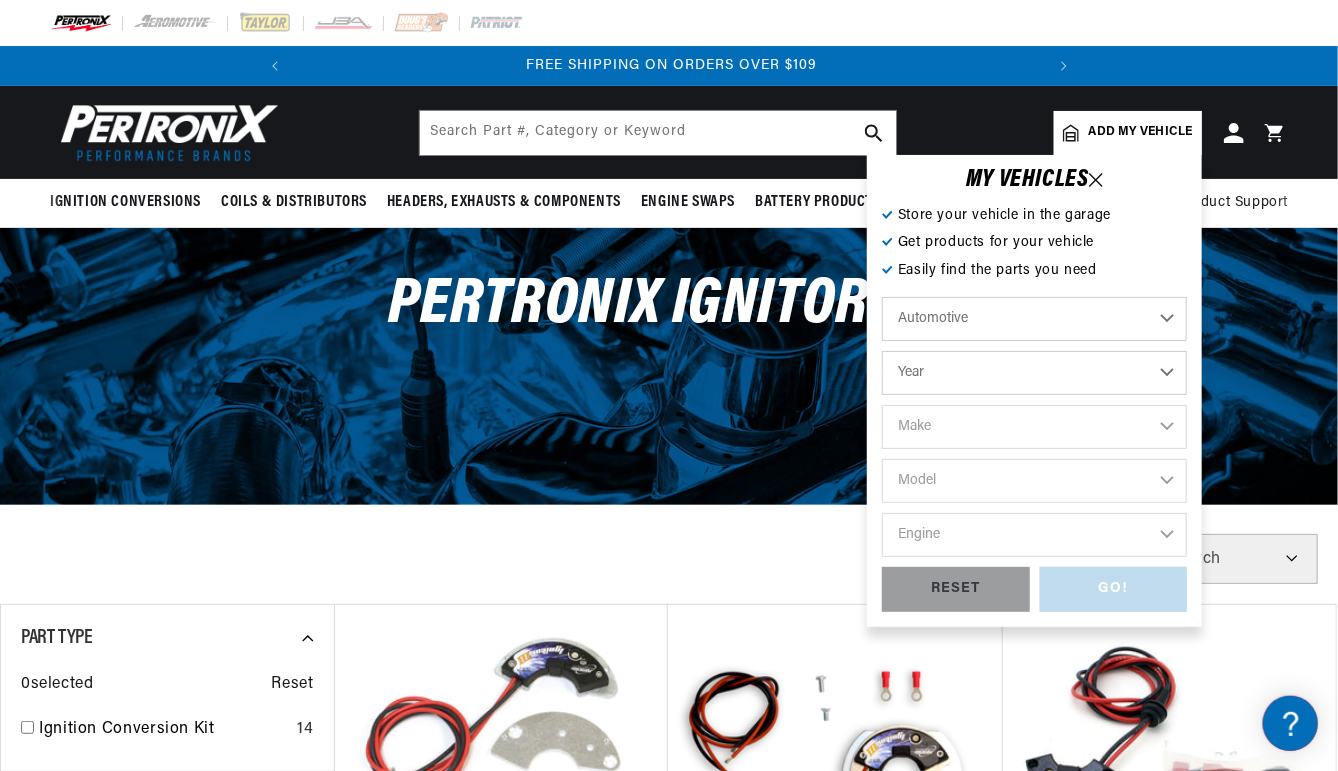 select on "1973" 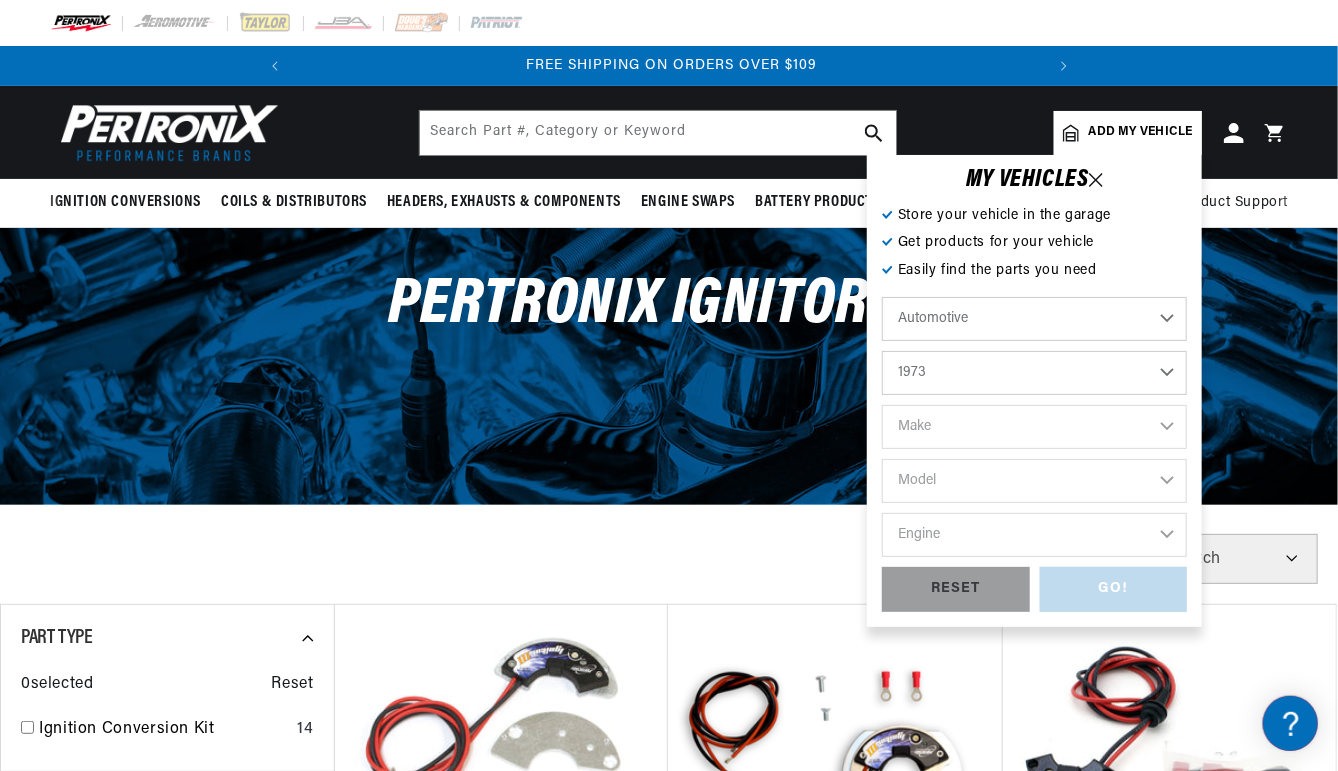 click on "Year
2022
2021
2020
2019
2018
2017
2016
2015
2014
2013
2012
2011
2010
2009
2008
2007
2006
2005
2004
2003
2002
2001
2000
1999
1998
1997
1996
1995
1994
1993
1992
1991
1990
1989
1988
1987
1986 1985" at bounding box center (1034, 373) 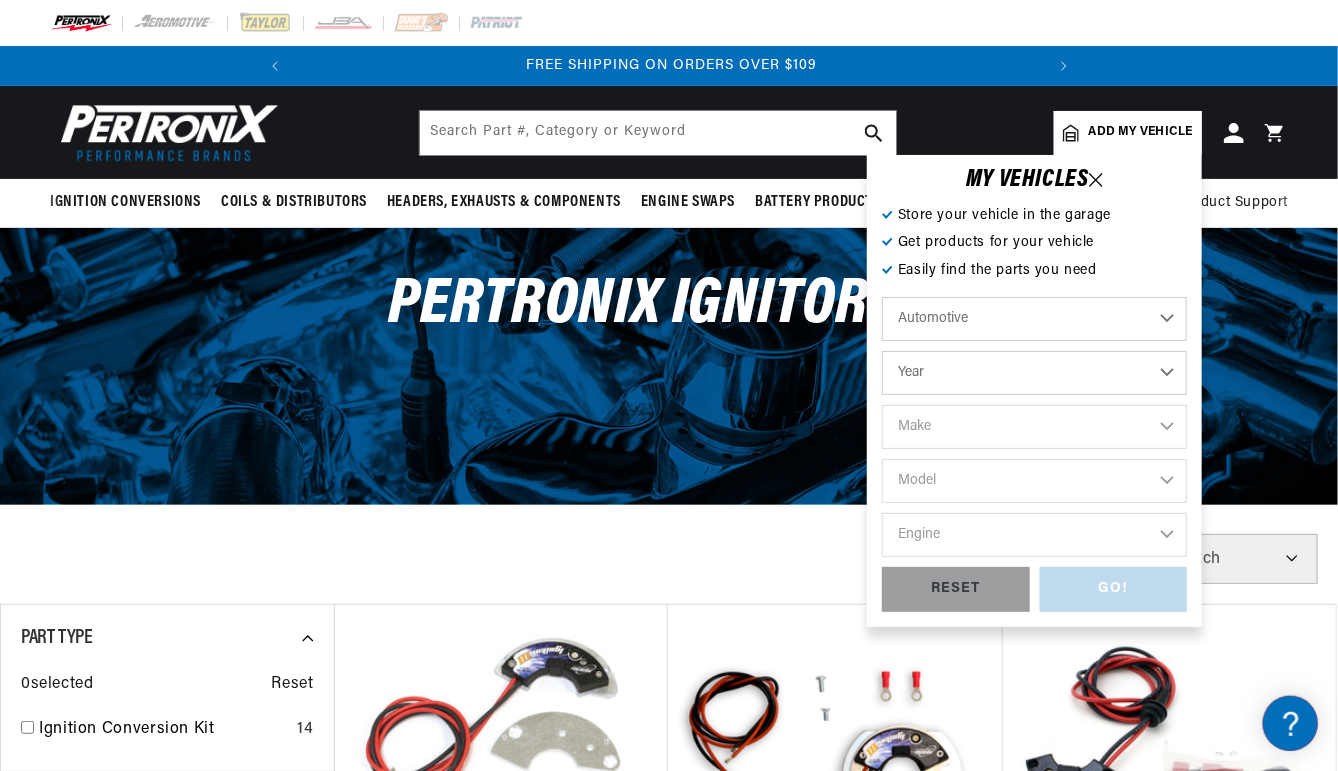 select on "1973" 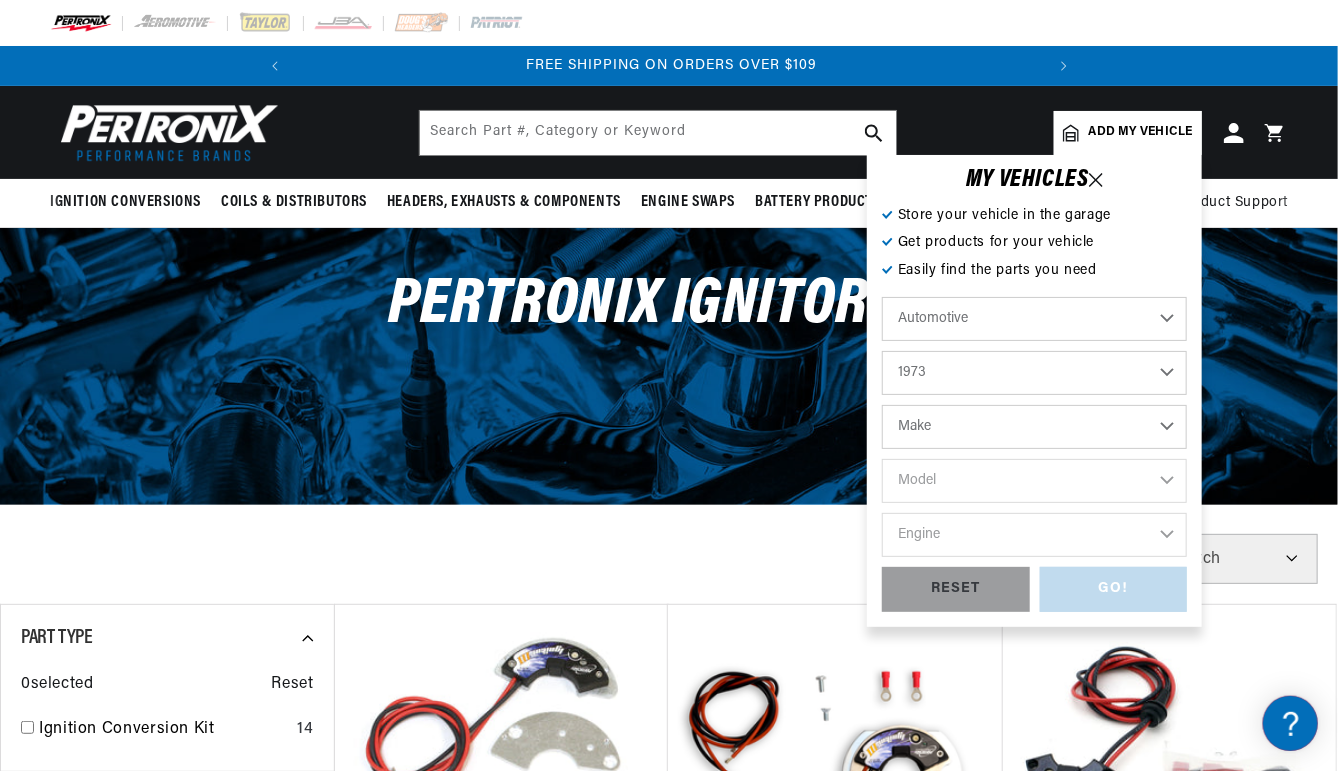 click on "Make
Alfa Romeo
American Motors
Aston Martin
Audi
Austin
Avanti
Bentley
BMW
Buick
Cadillac
Checker
Chevrolet
Chrysler
Citroen
DeTomaso
Dodge
Ferrari
Fiat
Ford
Ford (Europe)
GMC
Honda
IHC Truck
International
Jaguar
Jeep
Lamborghini
Lincoln
Lotus
Maserati
Mazda
Mercedes-Benz
Mercury MG" at bounding box center [1034, 427] 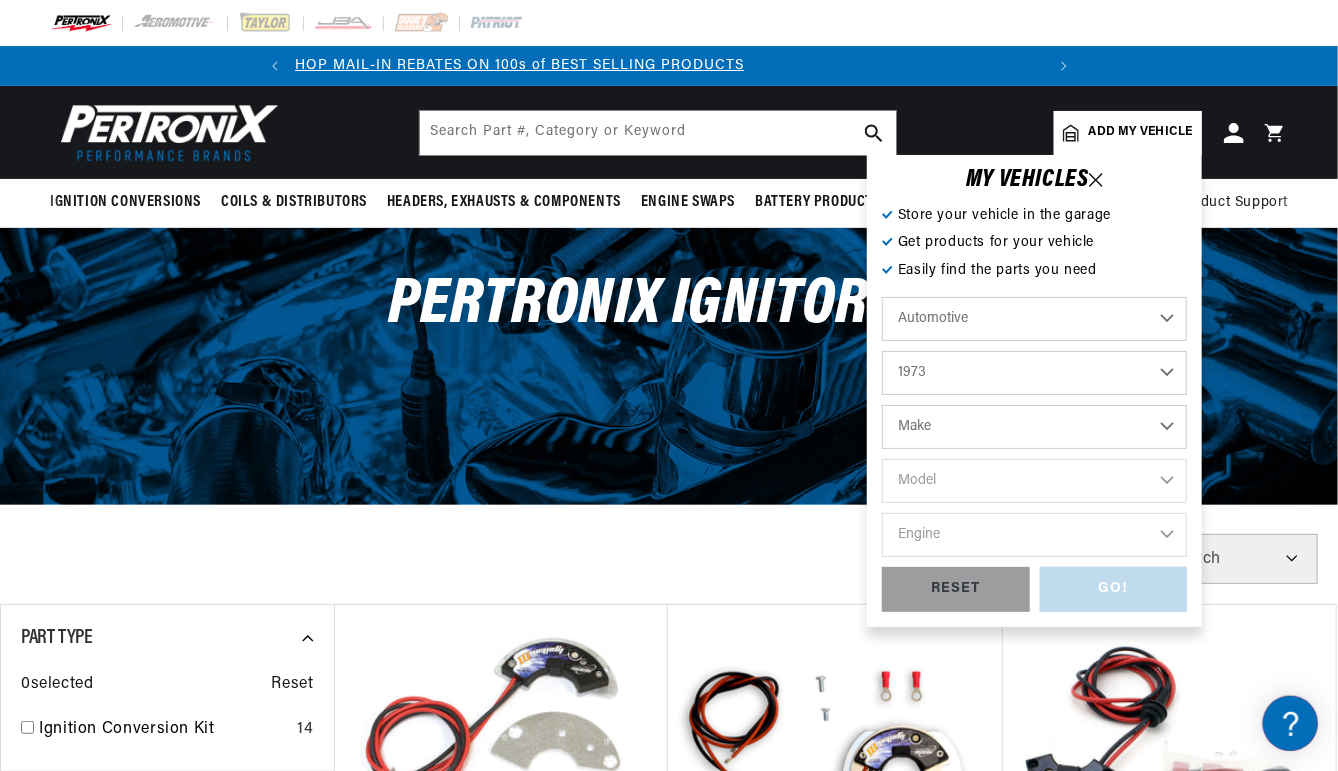 scroll, scrollTop: 0, scrollLeft: 0, axis: both 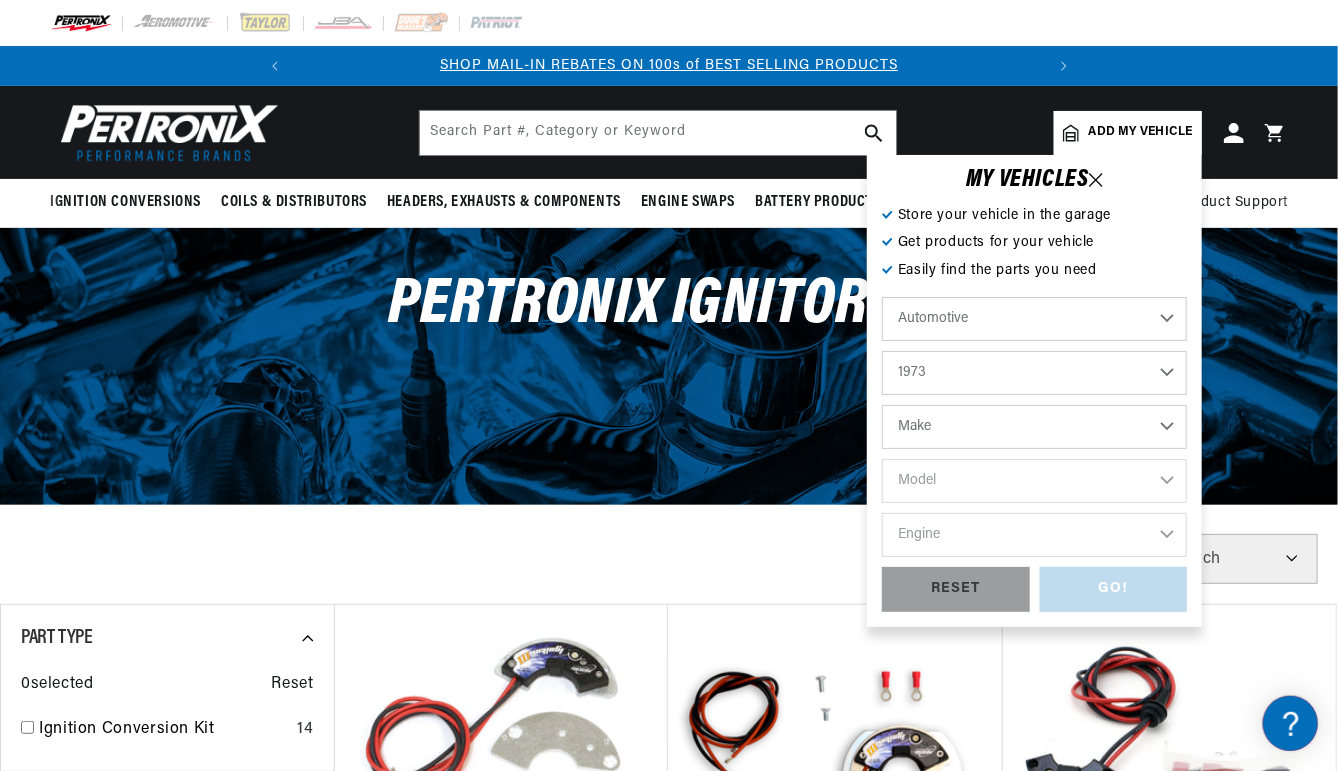 select on "Chevrolet" 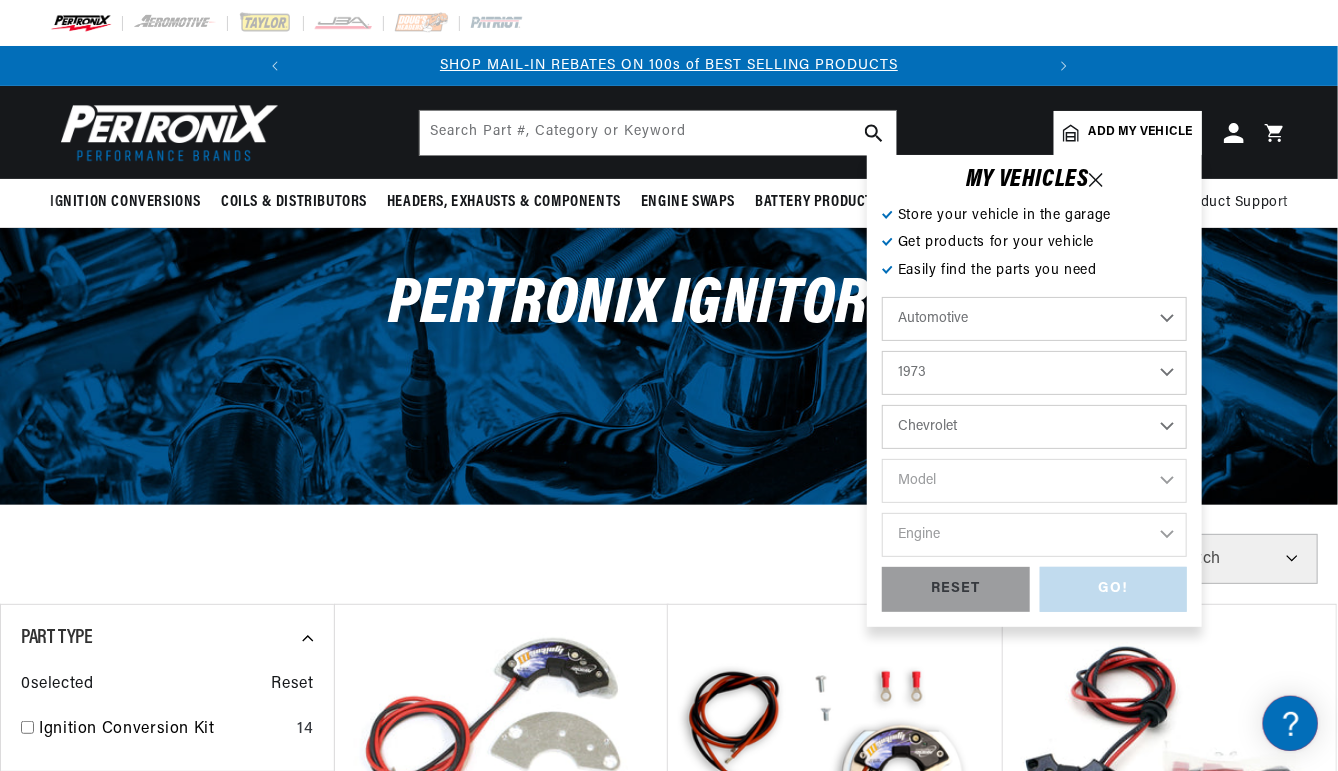 click on "Make
Alfa Romeo
American Motors
Aston Martin
Audi
Austin
Avanti
Bentley
BMW
Buick
Cadillac
Checker
Chevrolet
Chrysler
Citroen
DeTomaso
Dodge
Ferrari
Fiat
Ford
Ford (Europe)
GMC
Honda
IHC Truck
International
Jaguar
Jeep
Lamborghini
Lincoln
Lotus
Maserati
Mazda
Mercedes-Benz
Mercury MG" at bounding box center (1034, 427) 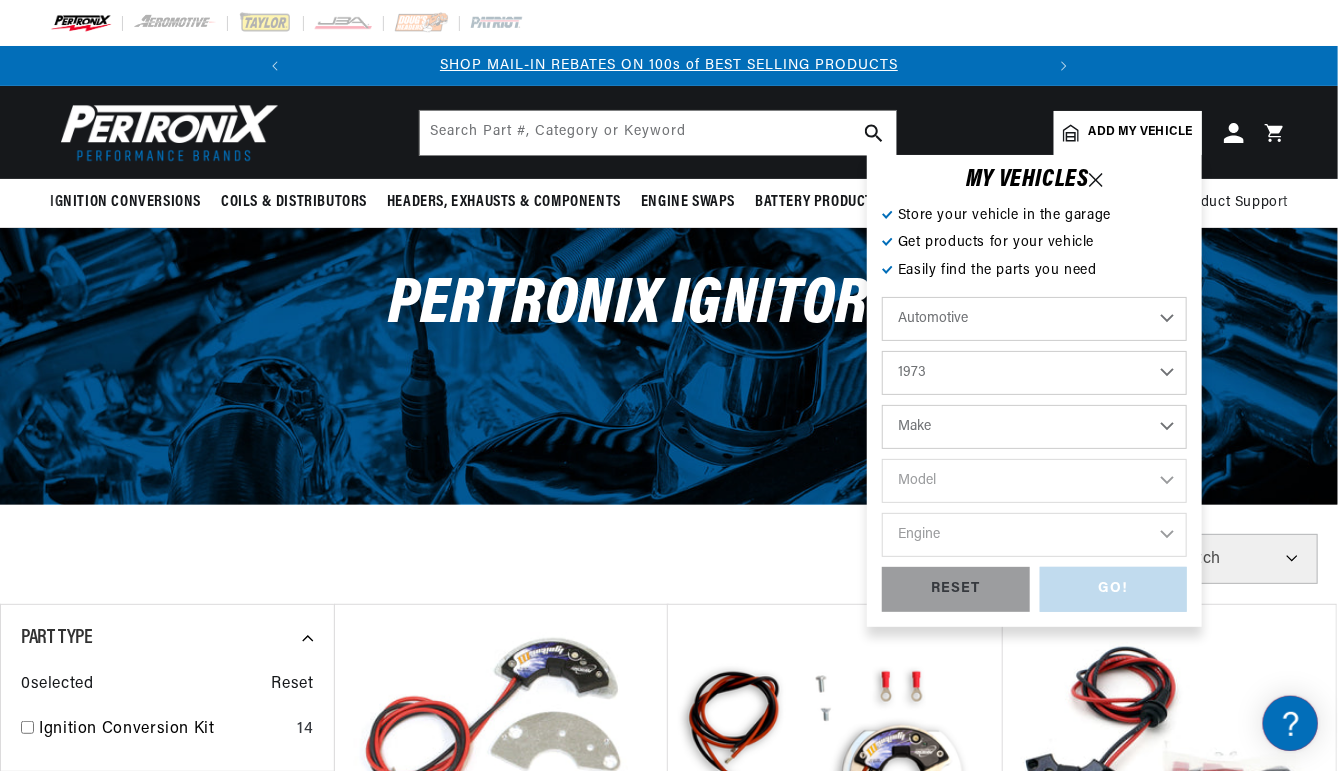 select on "Chevrolet" 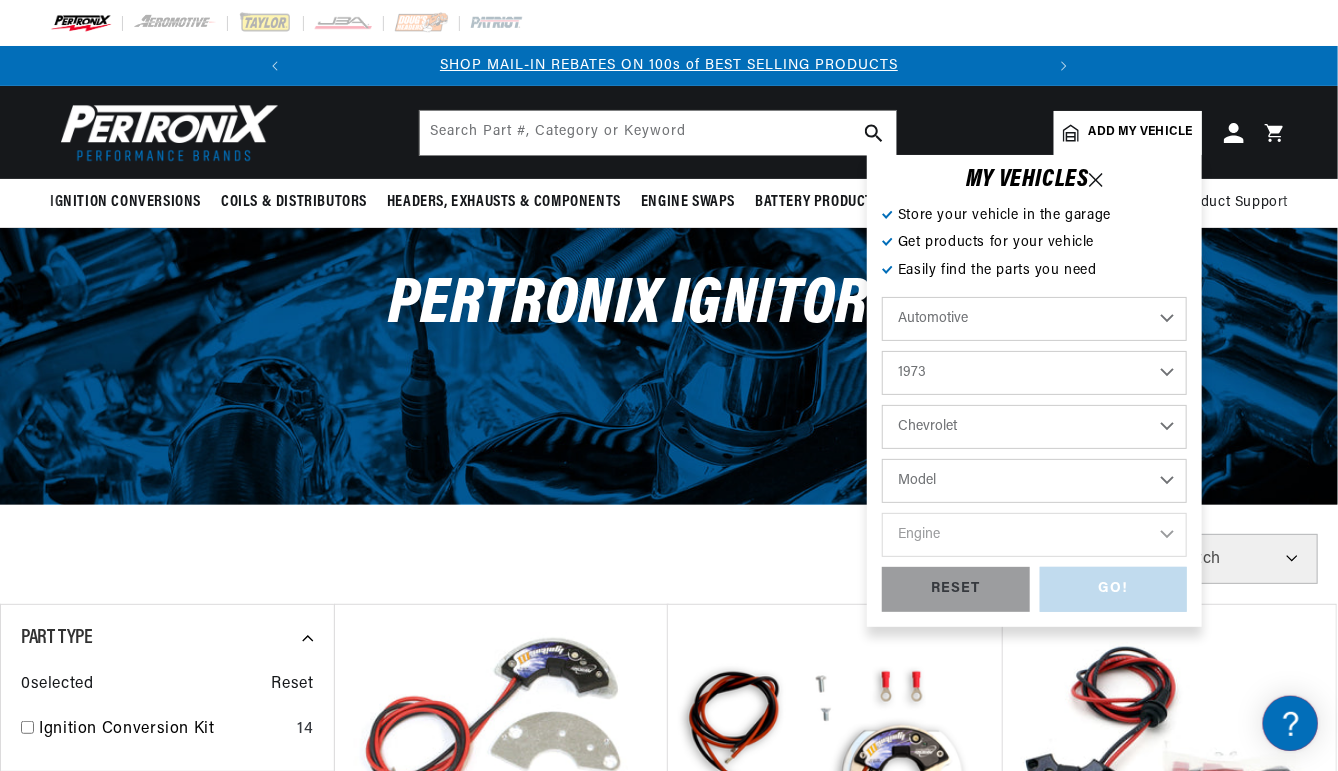 click on "Model
Bel Air
Blazer
C10 Pickup
C10 Suburban
C20 Pickup
C20 Suburban
C30 Pickup
C50
C60
Camaro
Caprice
Chevelle
Corvette
El Camino
G10 Van
G20 Van
G30 Van
Impala
K10 Pickup
K10 Suburban
K20 Pickup
K20 Suburban
K30 Pickup
Laguna
Luv Pickup
Malibu
Monte Carlo
Nova
P10 Van
P20 Van
P30 Van
Vega" at bounding box center [1034, 481] 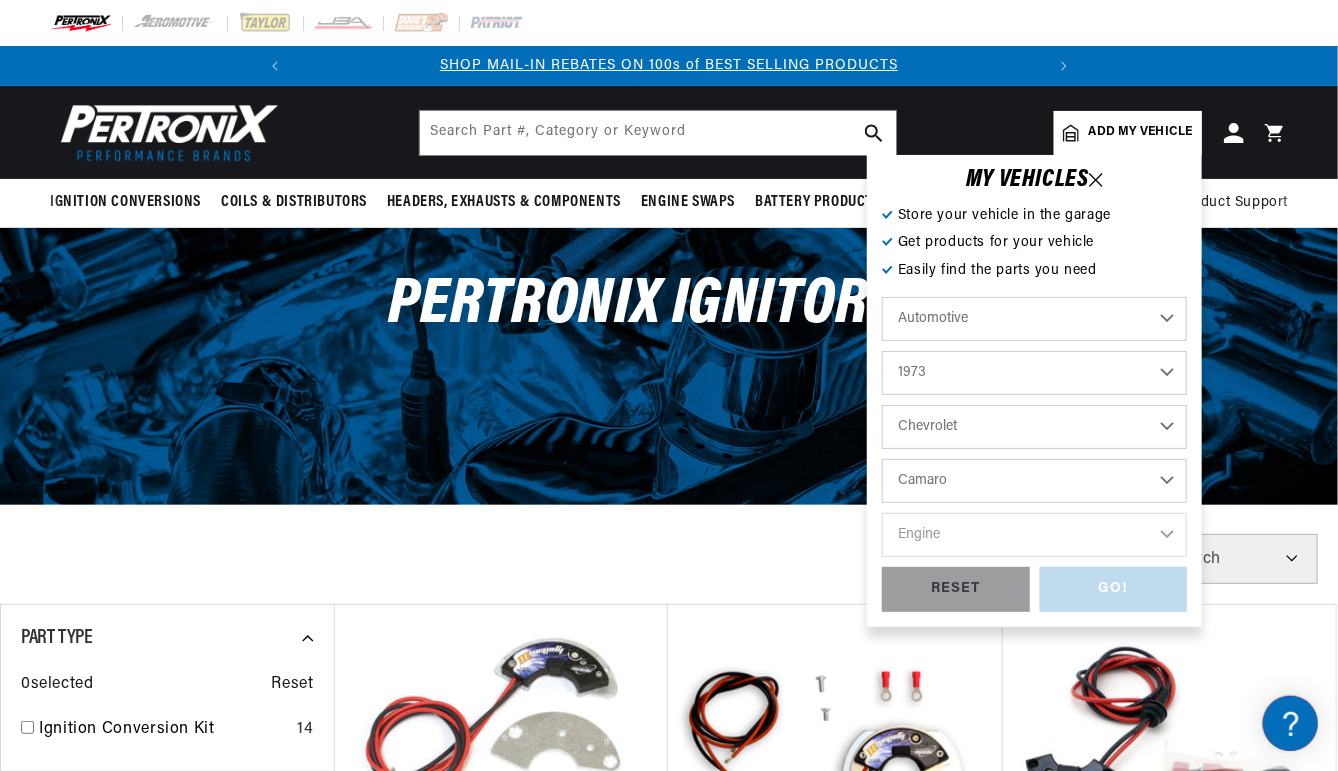 click on "Model
Bel Air
Blazer
C10 Pickup
C10 Suburban
C20 Pickup
C20 Suburban
C30 Pickup
C50
C60
Camaro
Caprice
Chevelle
Corvette
El Camino
G10 Van
G20 Van
G30 Van
Impala
K10 Pickup
K10 Suburban
K20 Pickup
K20 Suburban
K30 Pickup
Laguna
Luv Pickup
Malibu
Monte Carlo
Nova
P10 Van
P20 Van
P30 Van
Vega" at bounding box center [1034, 481] 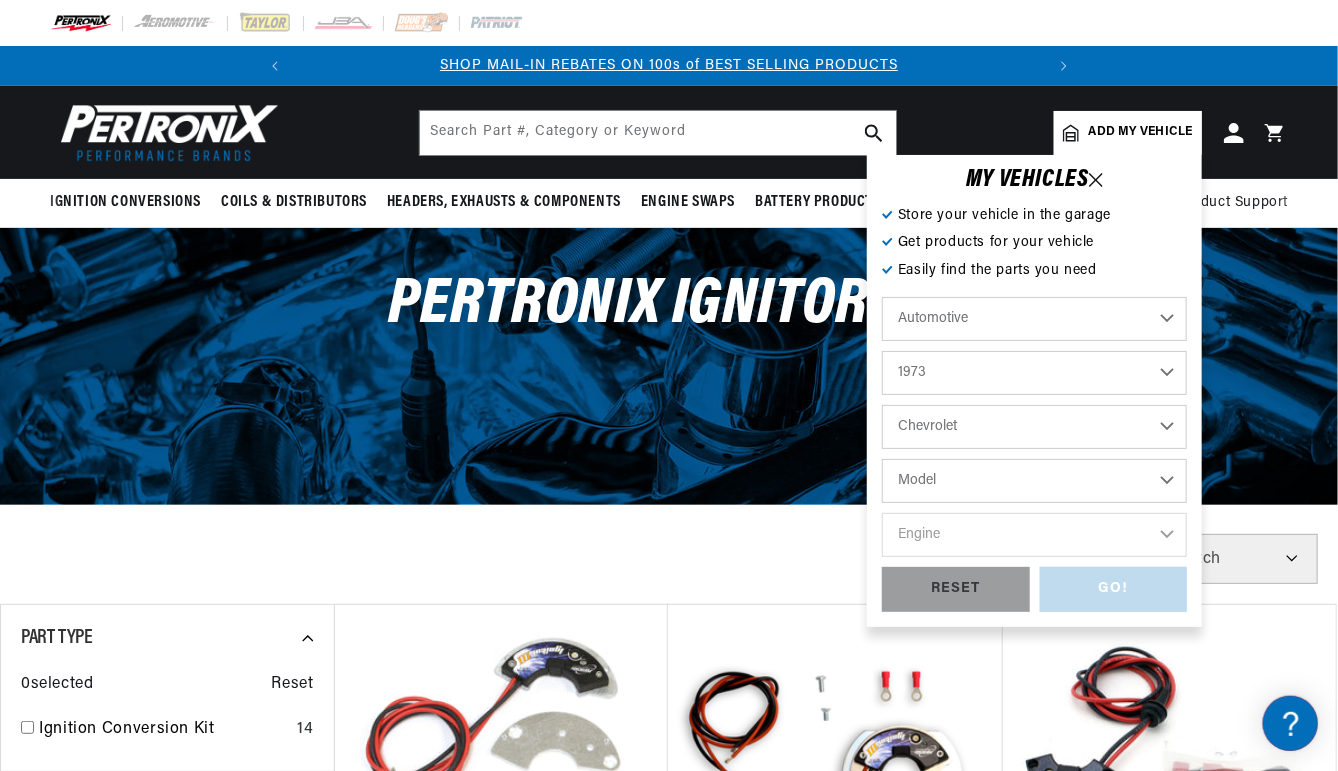 select on "Camaro" 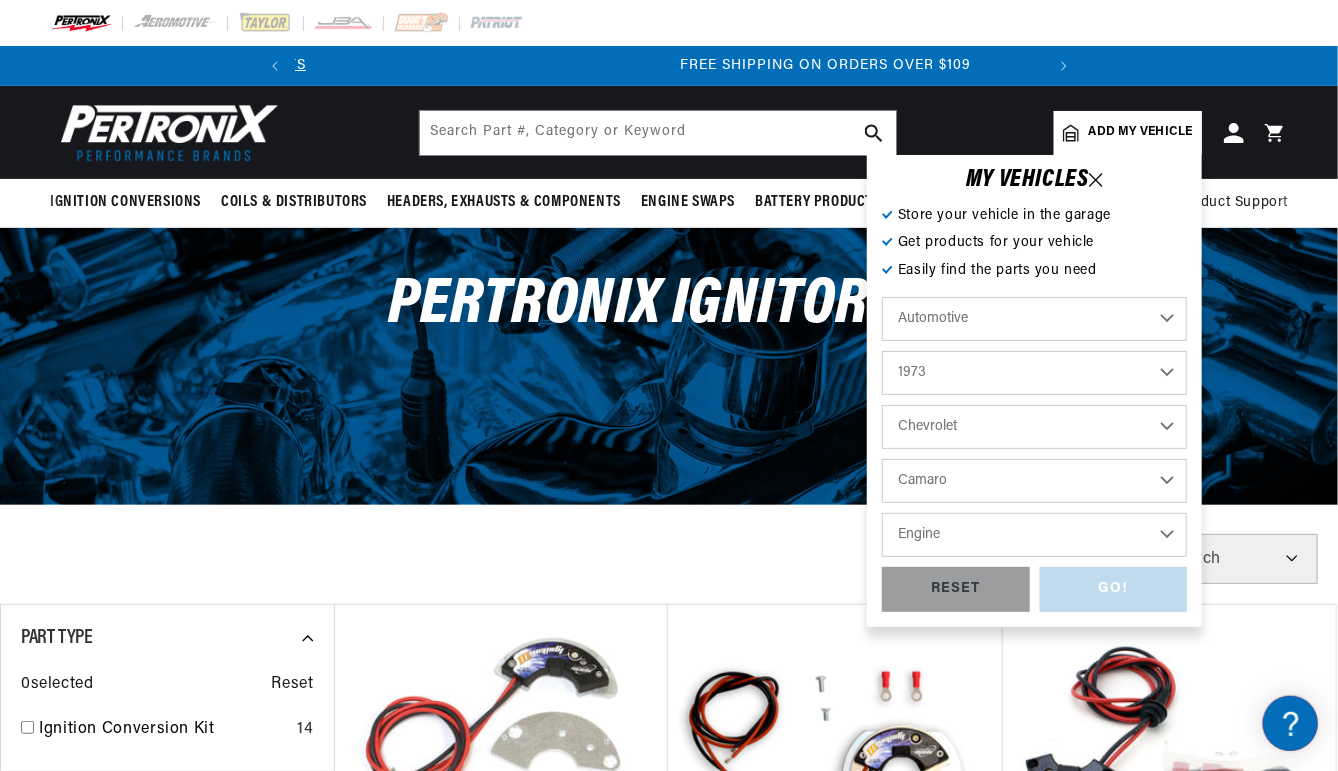 scroll, scrollTop: 0, scrollLeft: 746, axis: horizontal 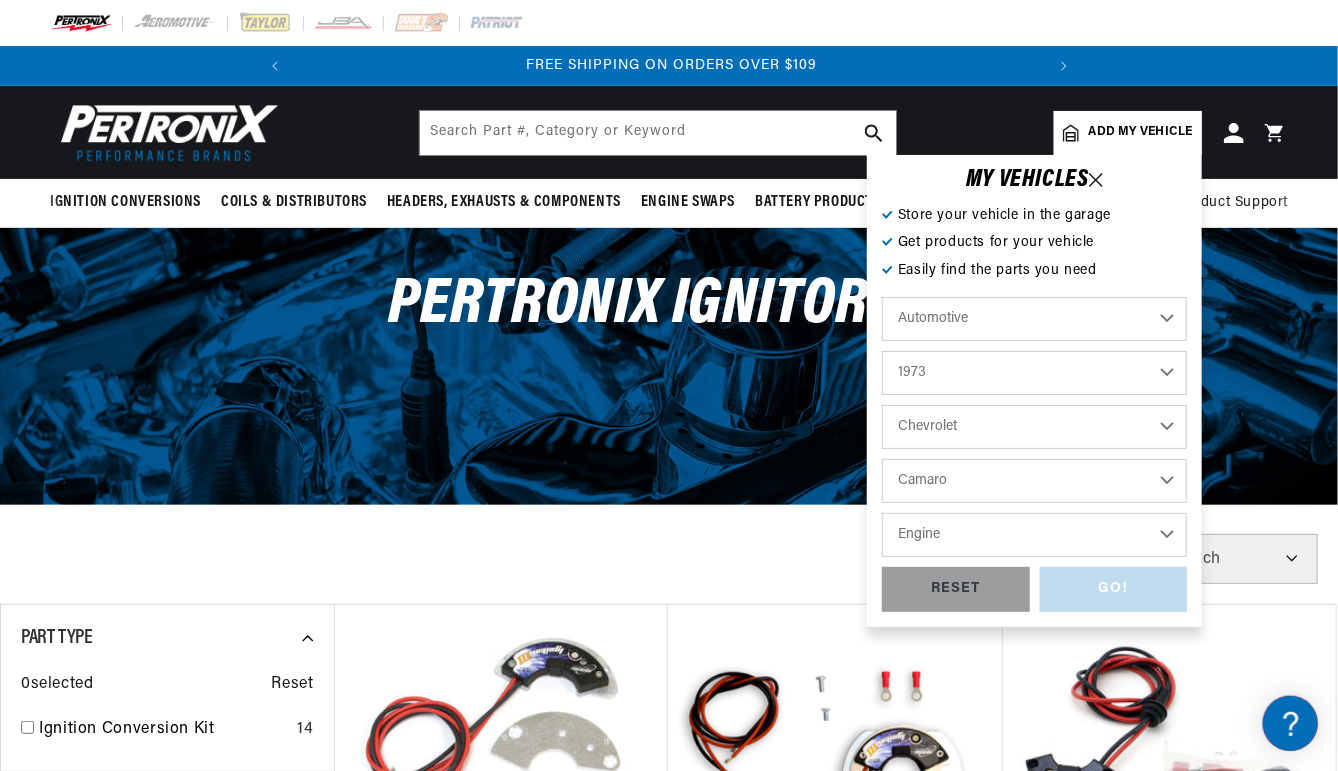 click on "Engine
3.8L
4.9L
5.3L
5.4L
6.5L
250cid / 4.1L
305cid / 5.0L
307cid / 5.0L
350cid / 5.7L
400cid / 6.6L
427cid / 7.0L" at bounding box center (1034, 535) 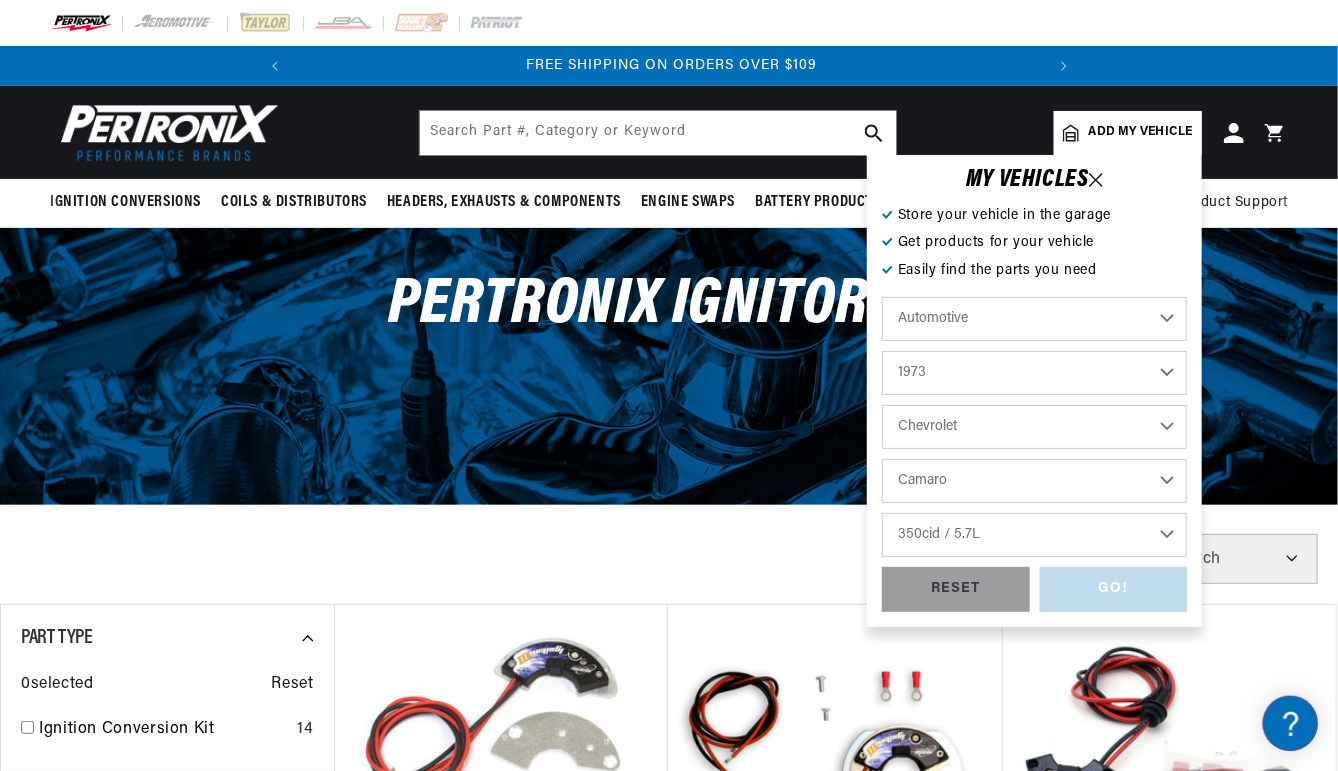 click on "Engine
3.8L
4.9L
5.3L
5.4L
6.5L
250cid / 4.1L
305cid / 5.0L
307cid / 5.0L
350cid / 5.7L
400cid / 6.6L
427cid / 7.0L" at bounding box center [1034, 535] 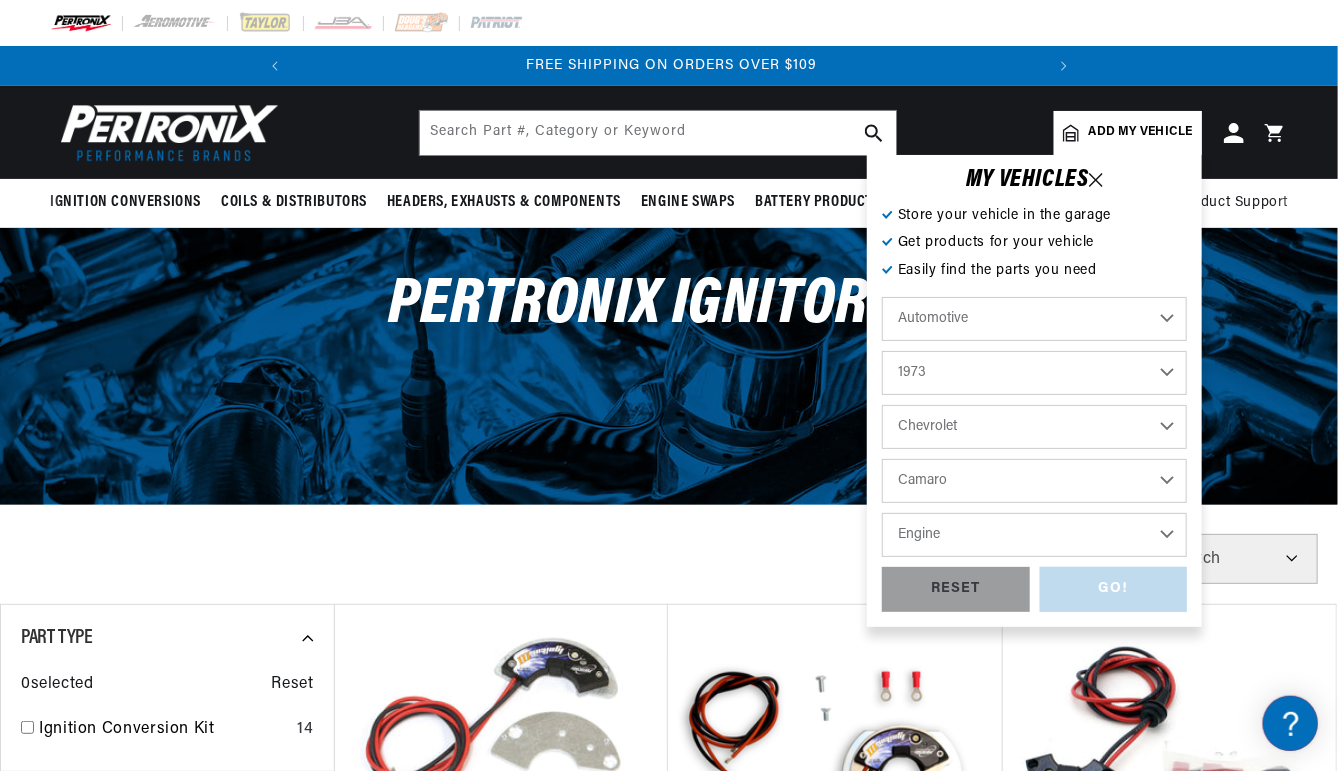 select on "350cid-5.7L" 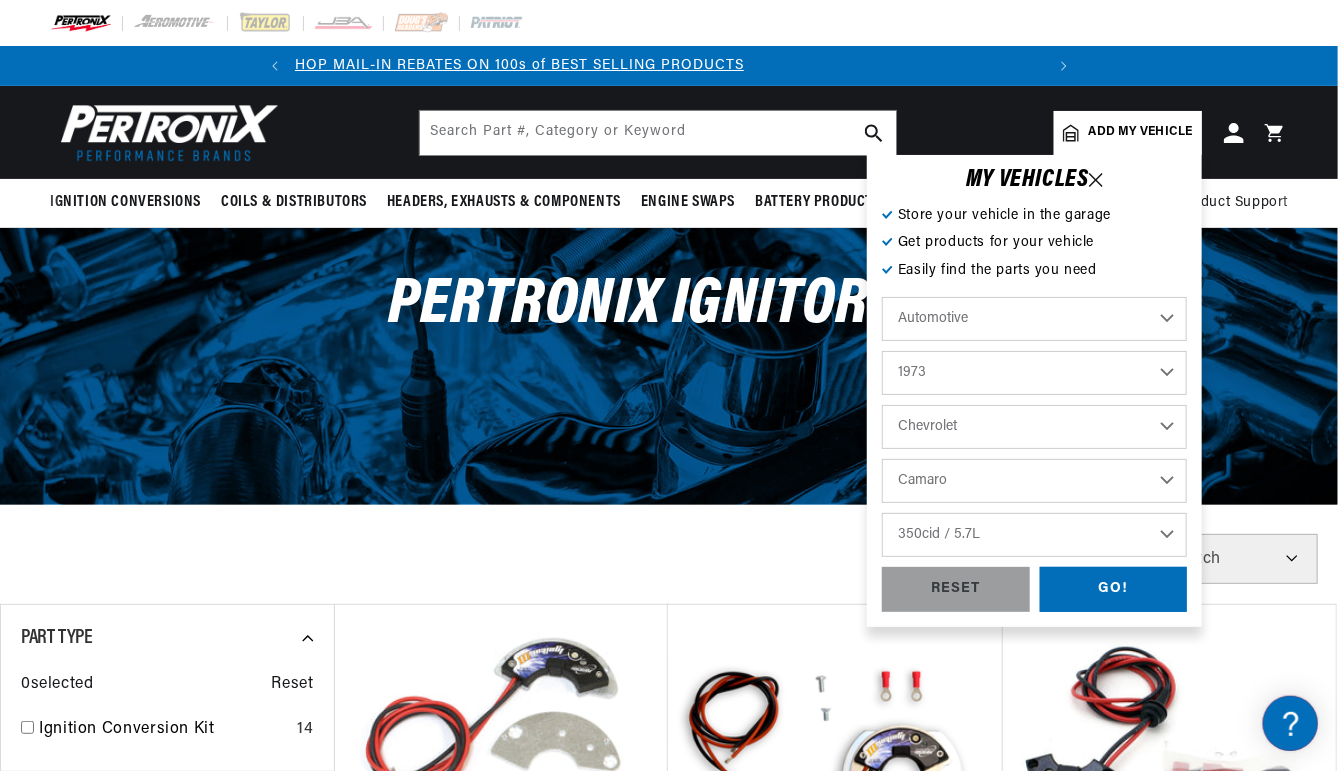 scroll, scrollTop: 0, scrollLeft: 20, axis: horizontal 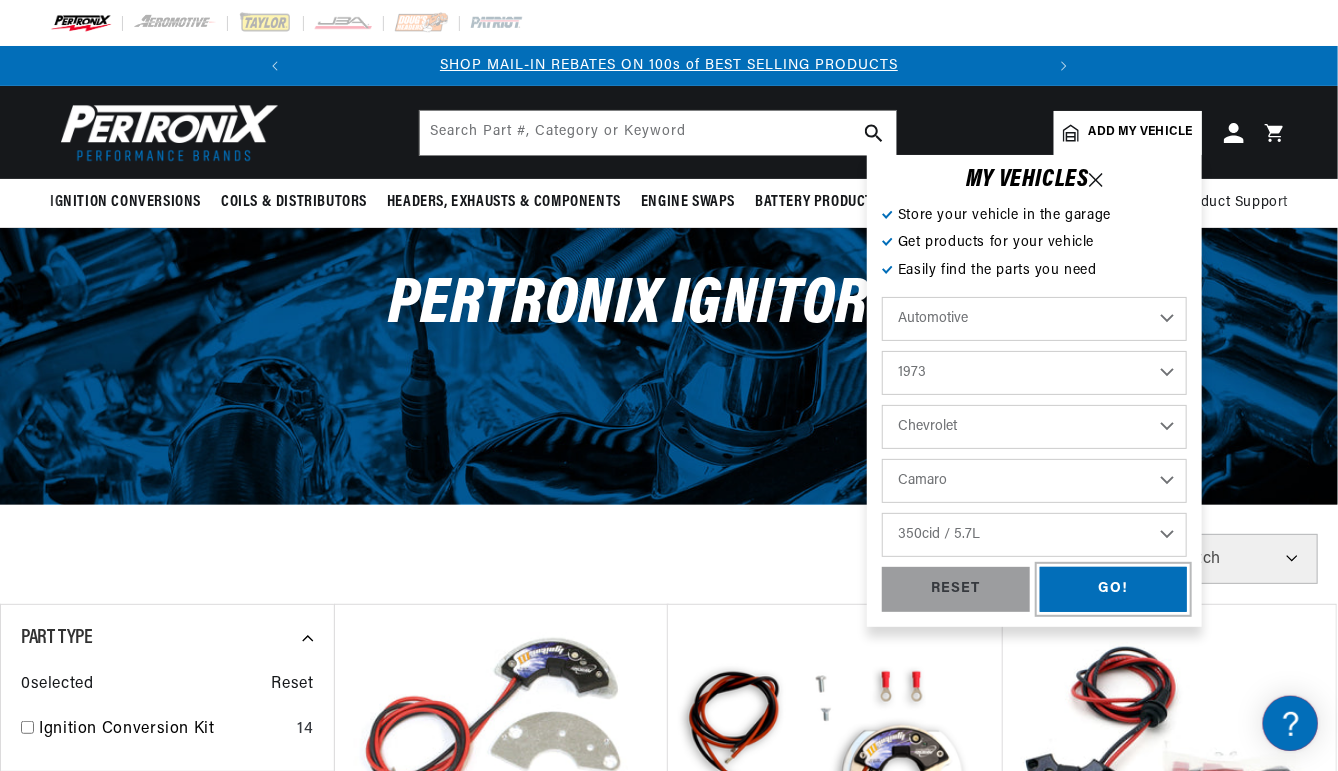 click on "GO!" at bounding box center (1114, 589) 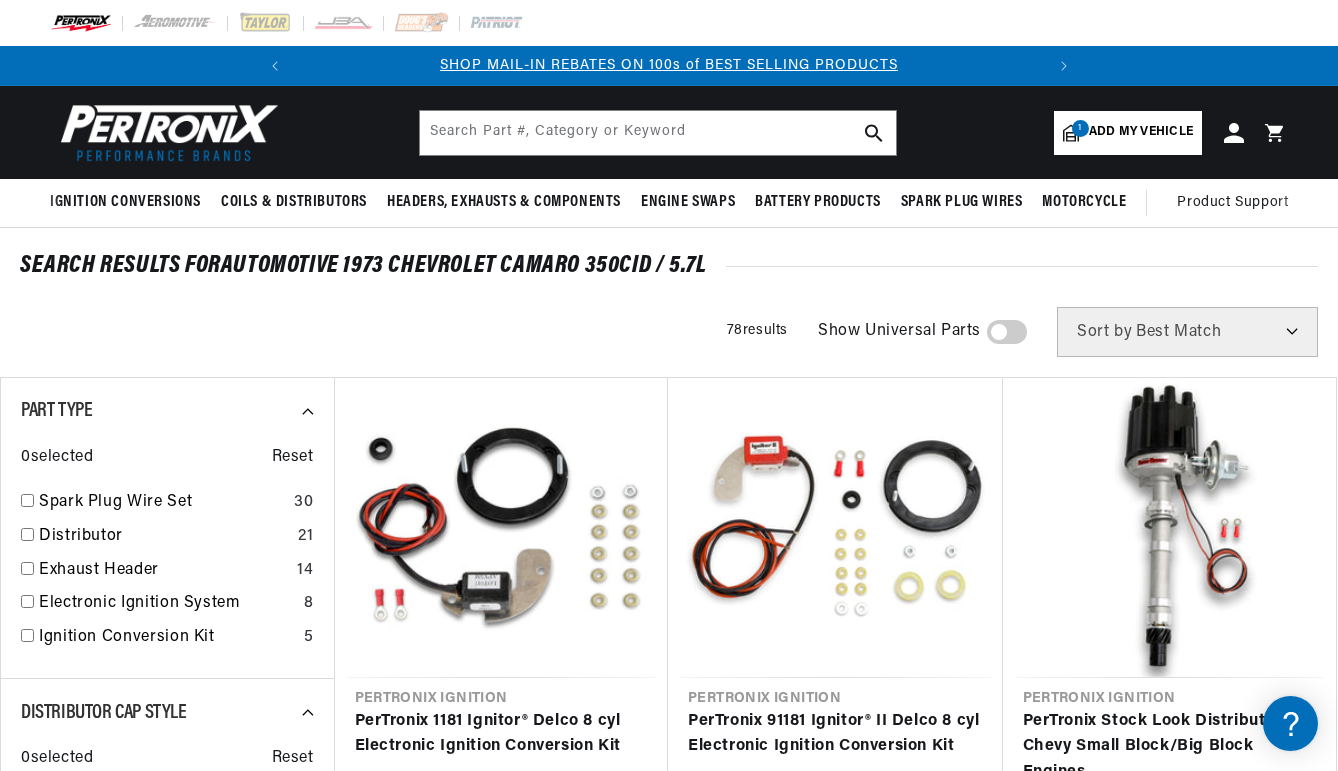 scroll, scrollTop: 0, scrollLeft: 0, axis: both 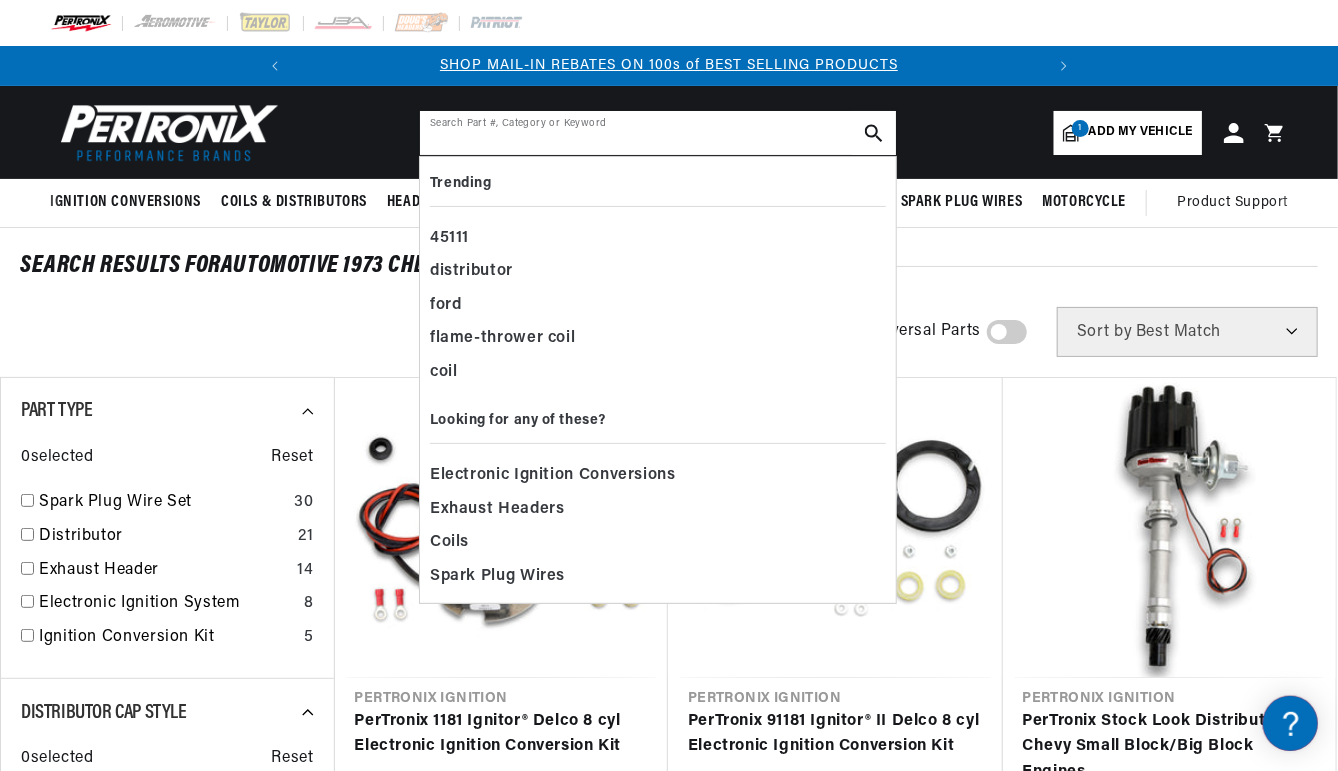 click at bounding box center [658, 133] 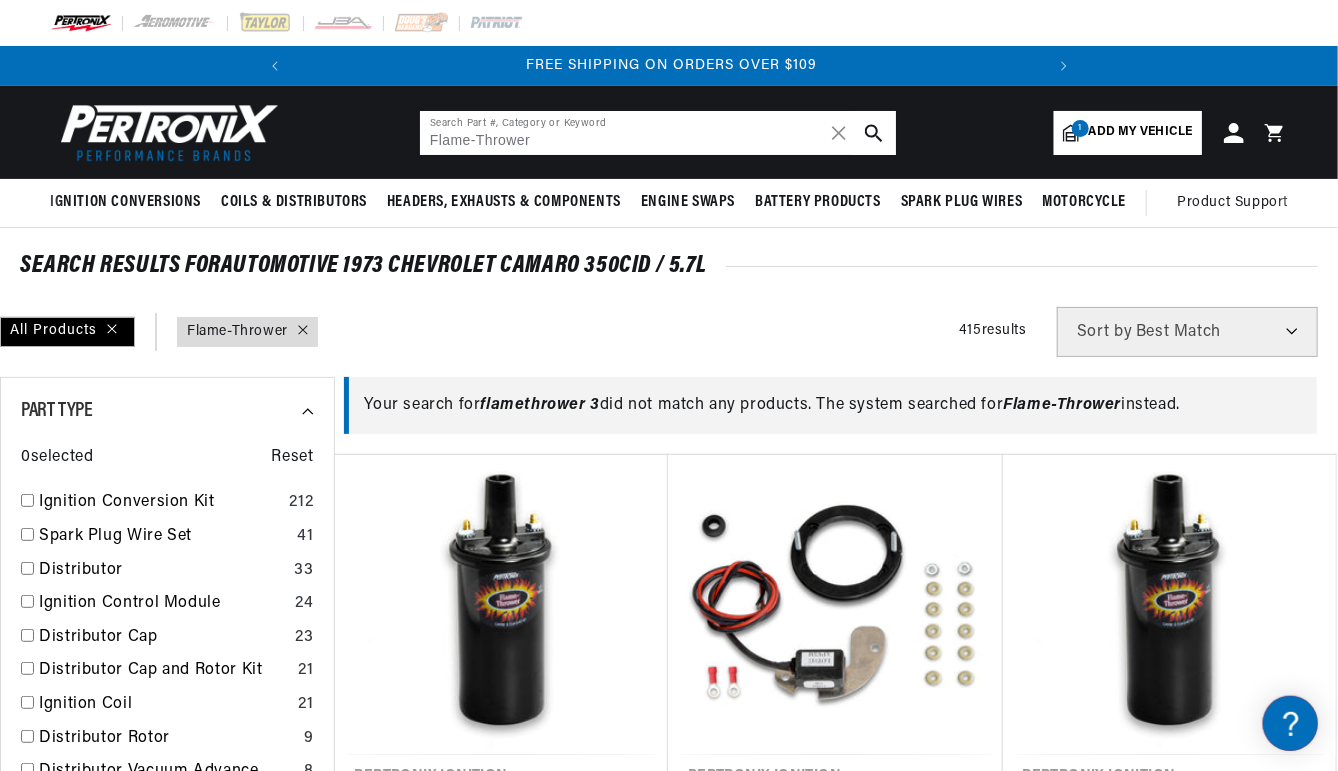 click on "Flame-Thrower" at bounding box center [658, 133] 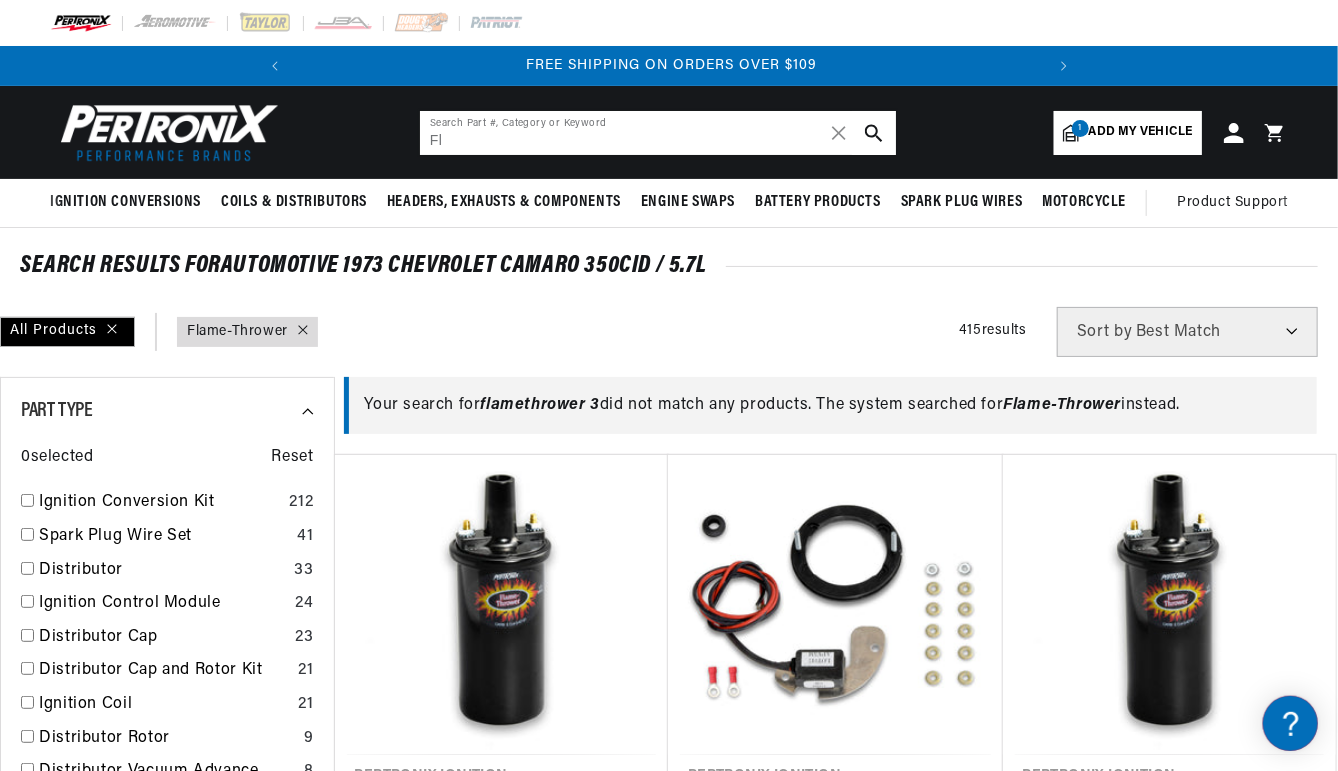 type on "F" 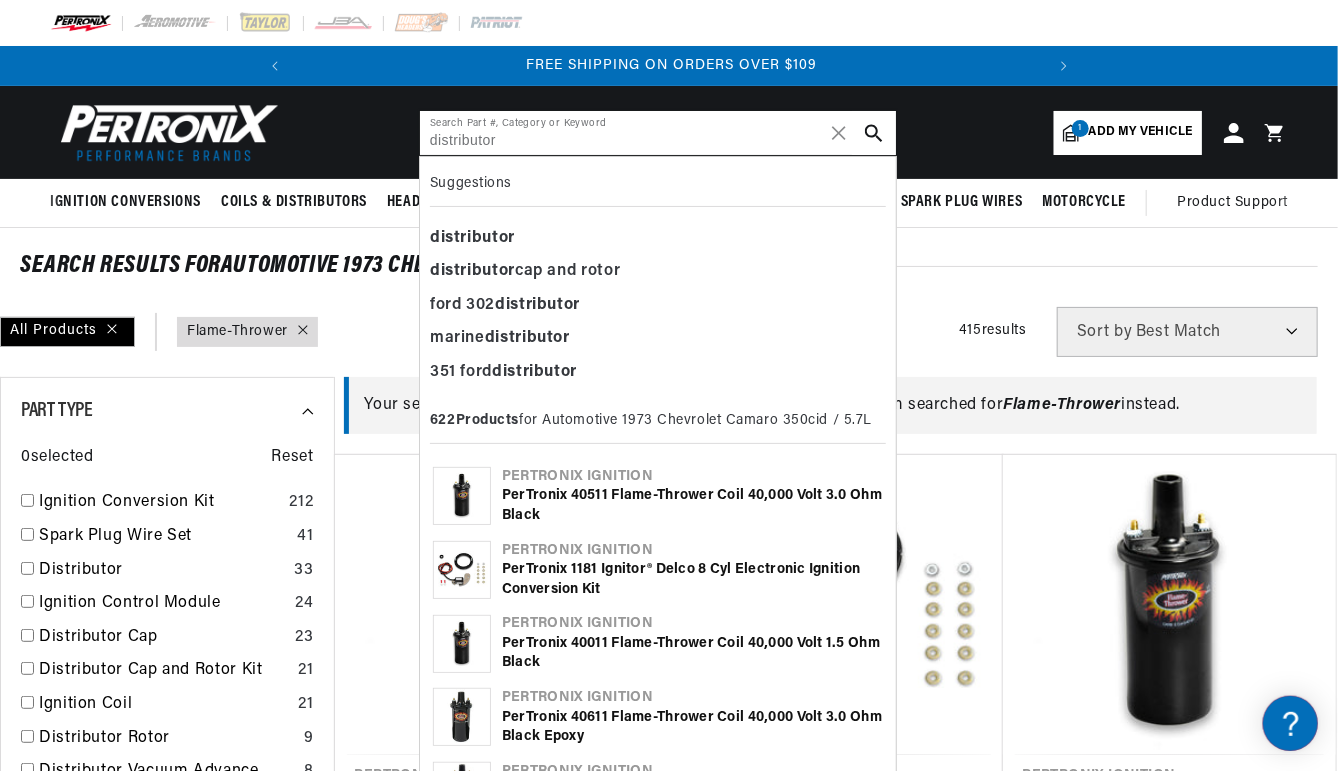 type on "distributor" 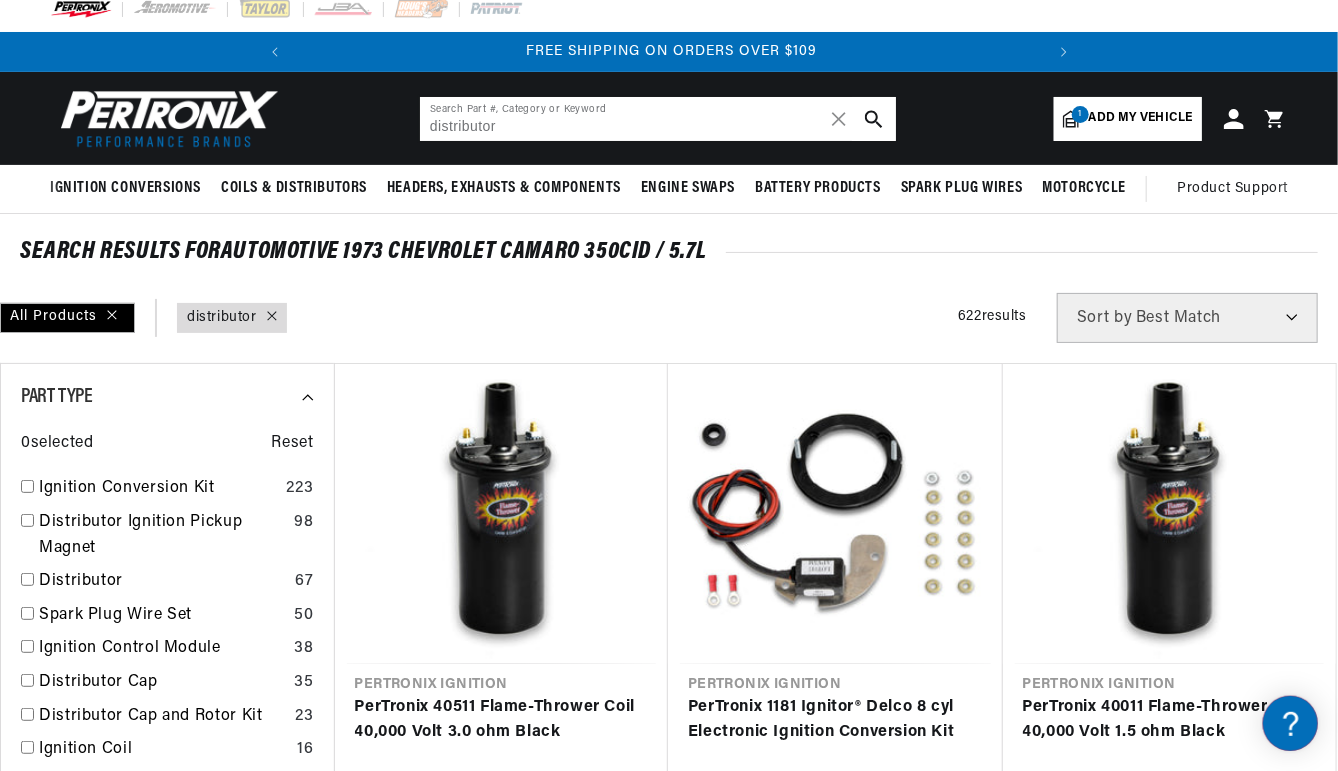 scroll, scrollTop: 63, scrollLeft: 0, axis: vertical 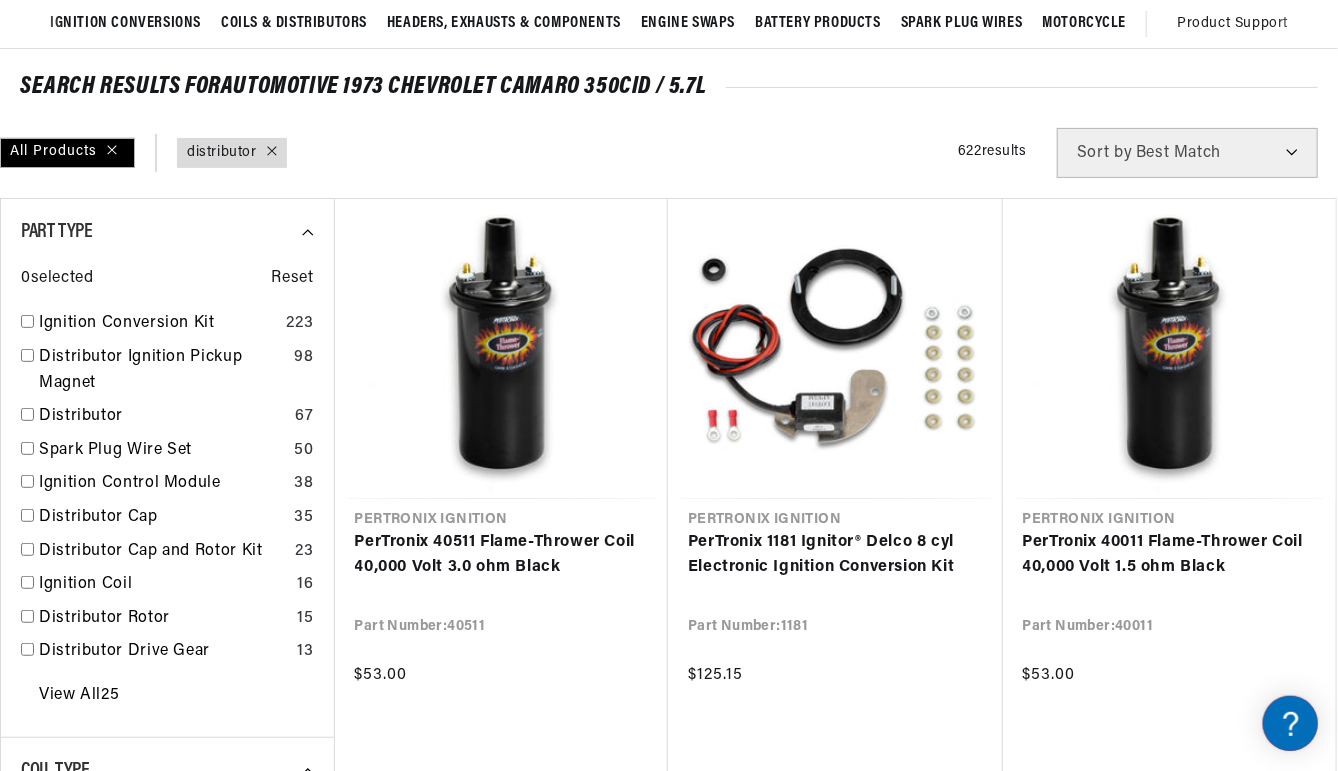 click at bounding box center (27, 414) 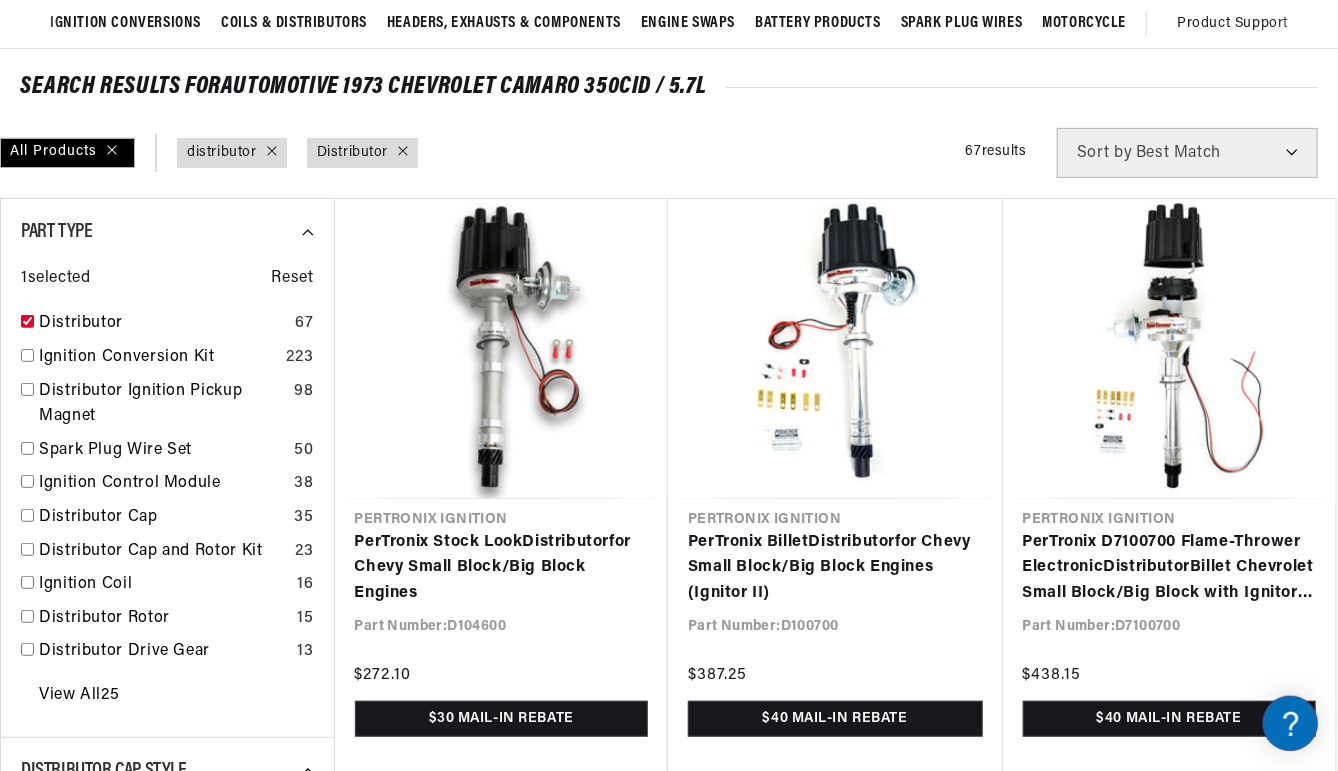 scroll, scrollTop: 0, scrollLeft: 72, axis: horizontal 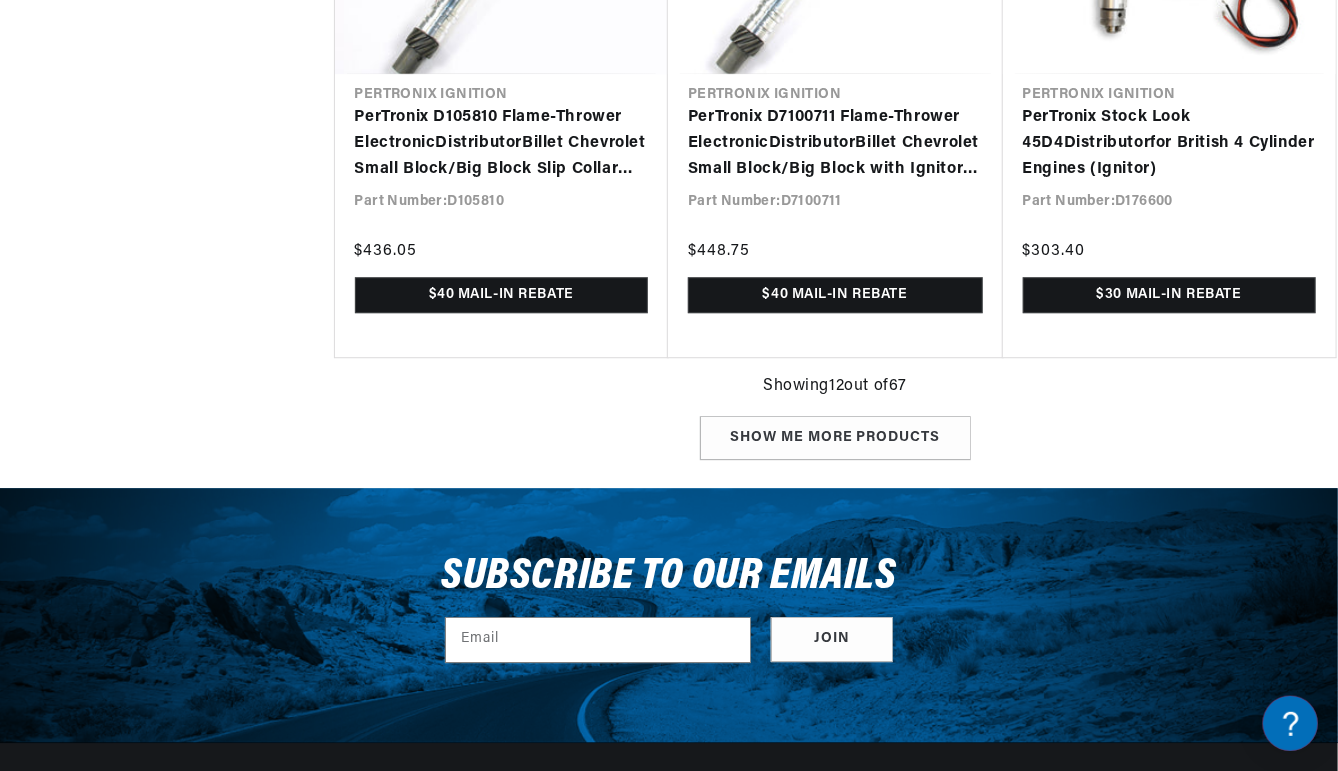 click on "Show me more products" at bounding box center (835, 438) 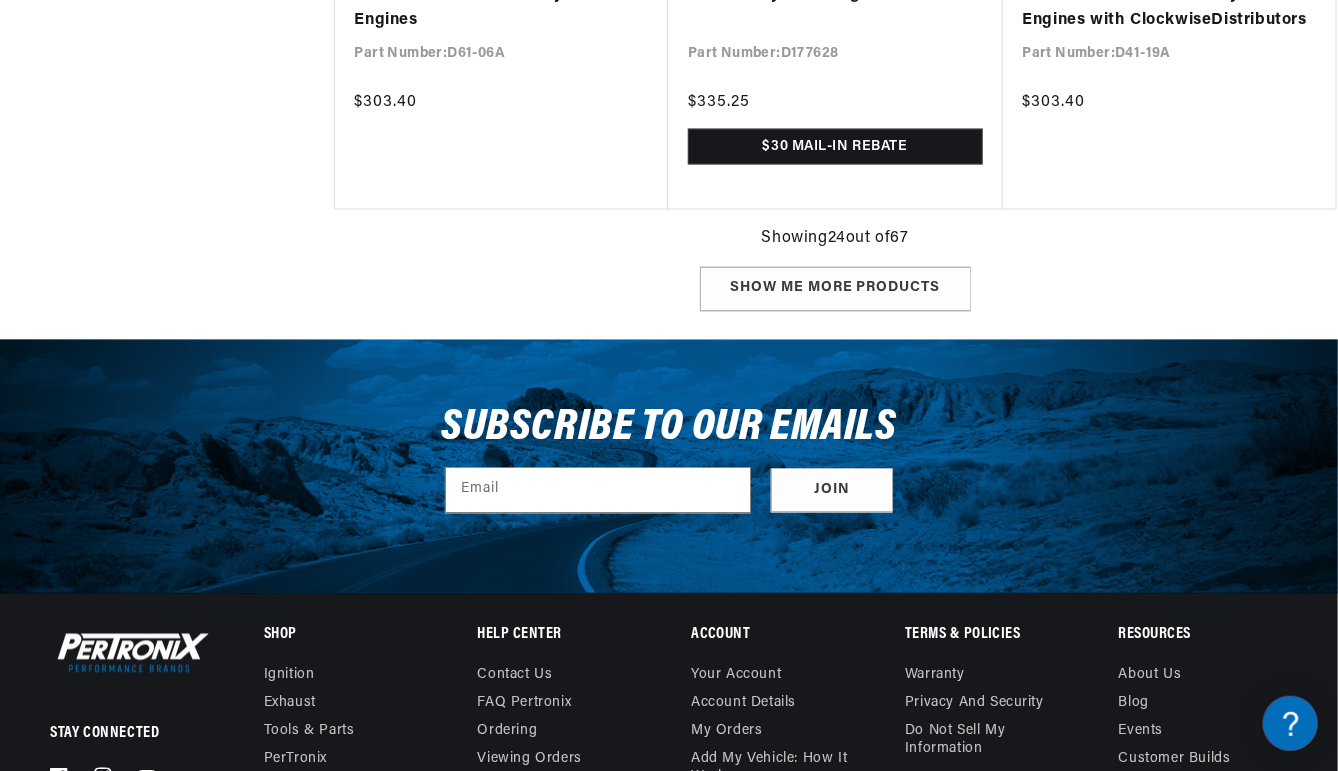 click on "Show me more products" at bounding box center [835, 289] 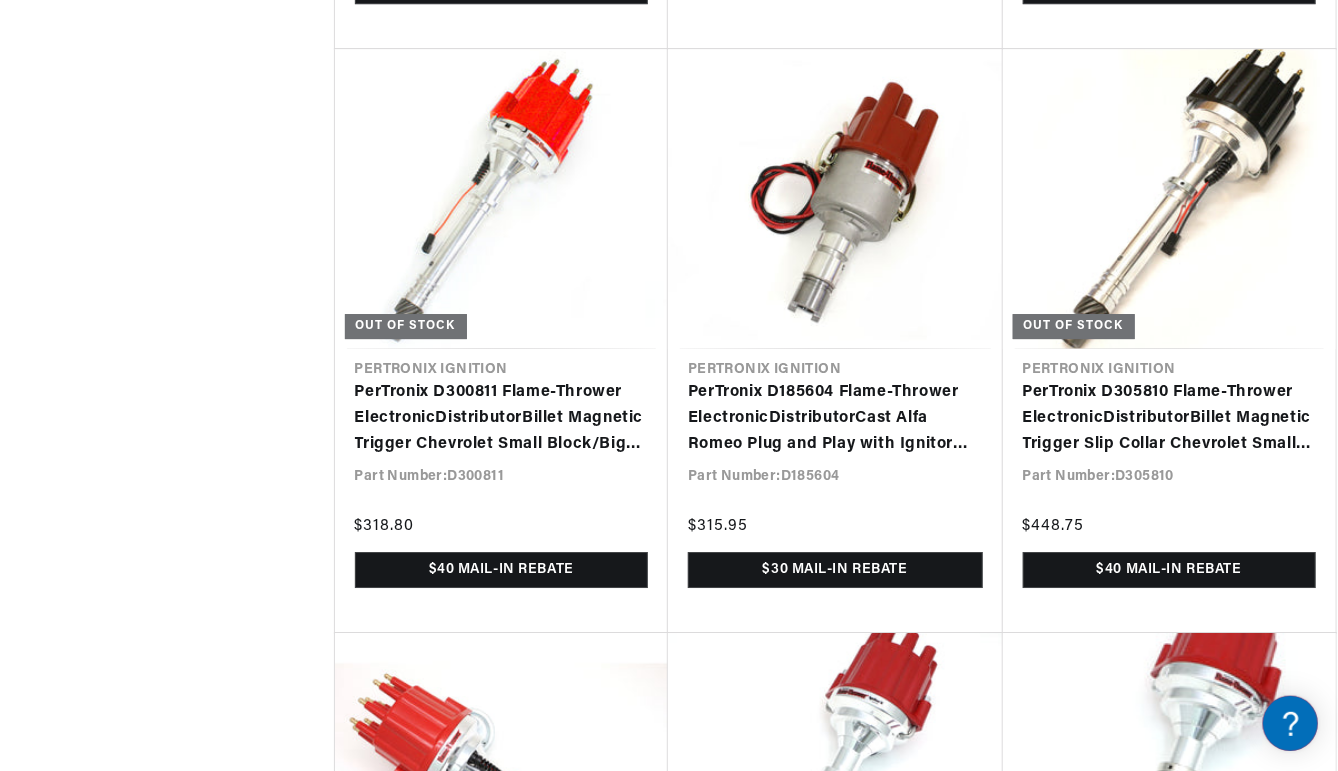 click on "PerTronix D305810 Flame-Thrower Electronic  Distributor  Billet Magnetic Trigger Slip Collar Chevrolet Small Block/Big Block Black Male Cap Non Vacuum" at bounding box center (1170, 418) 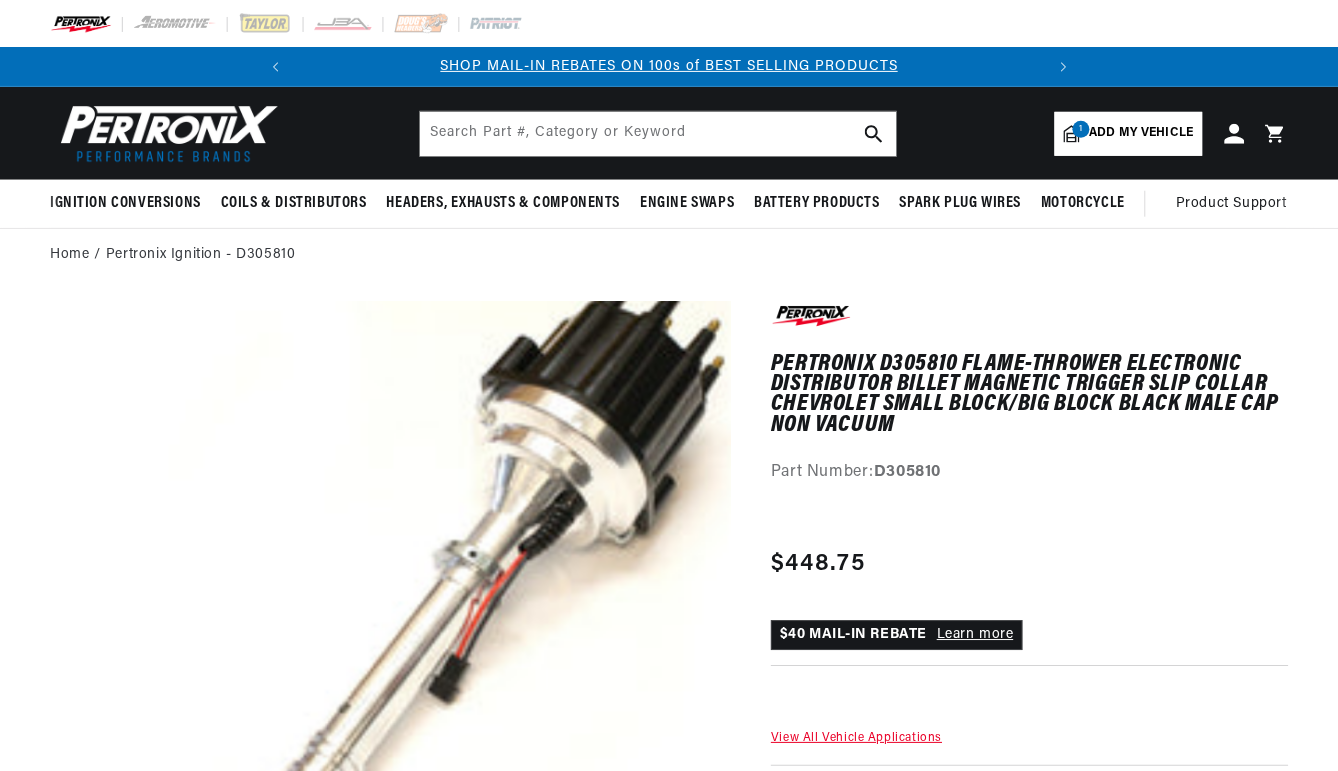 scroll, scrollTop: 0, scrollLeft: 0, axis: both 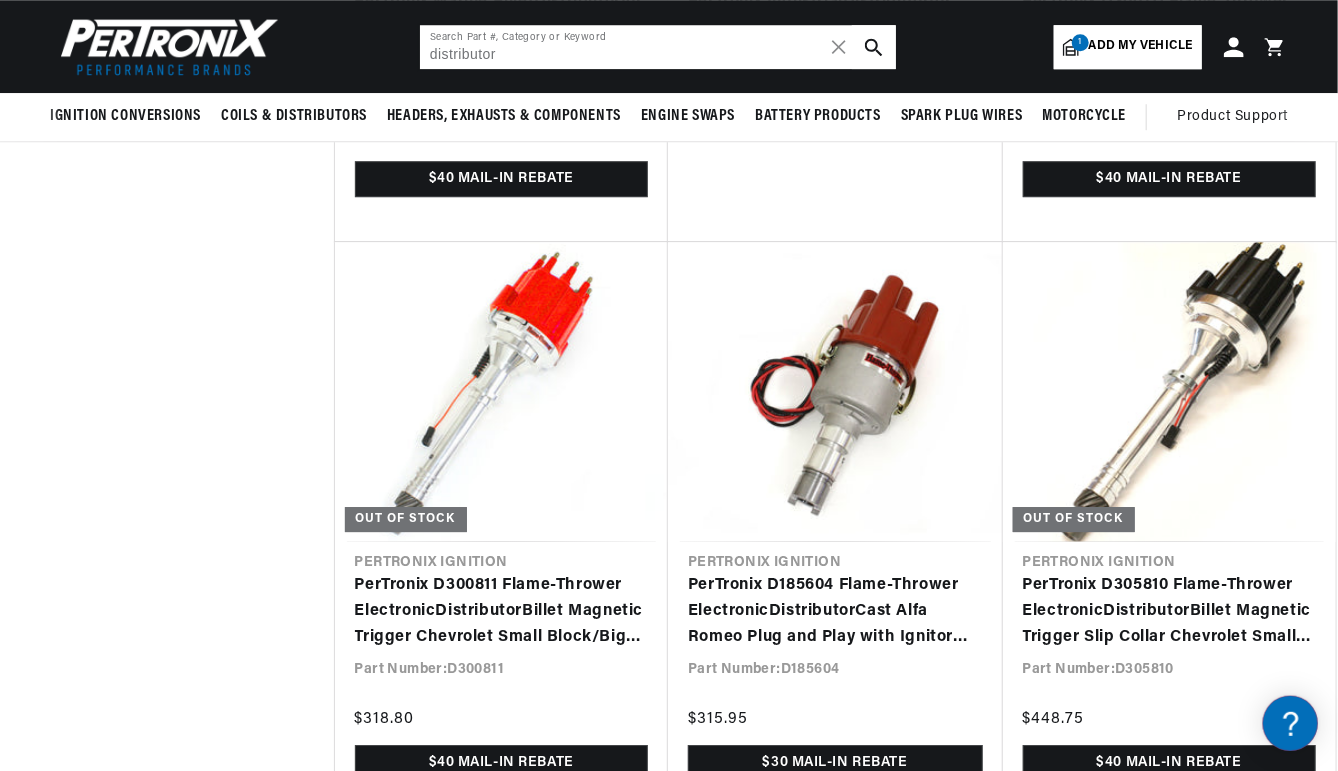 click on "distributor" at bounding box center (658, 47) 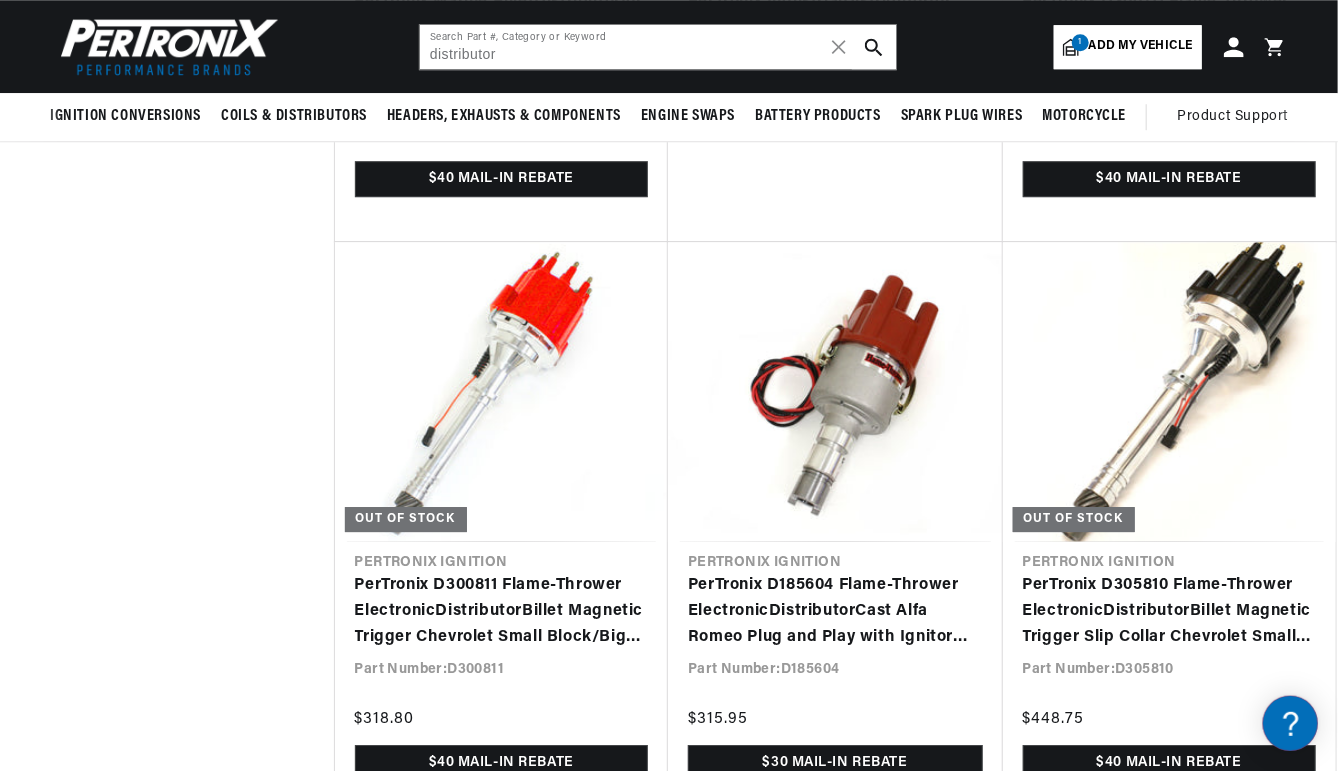 click 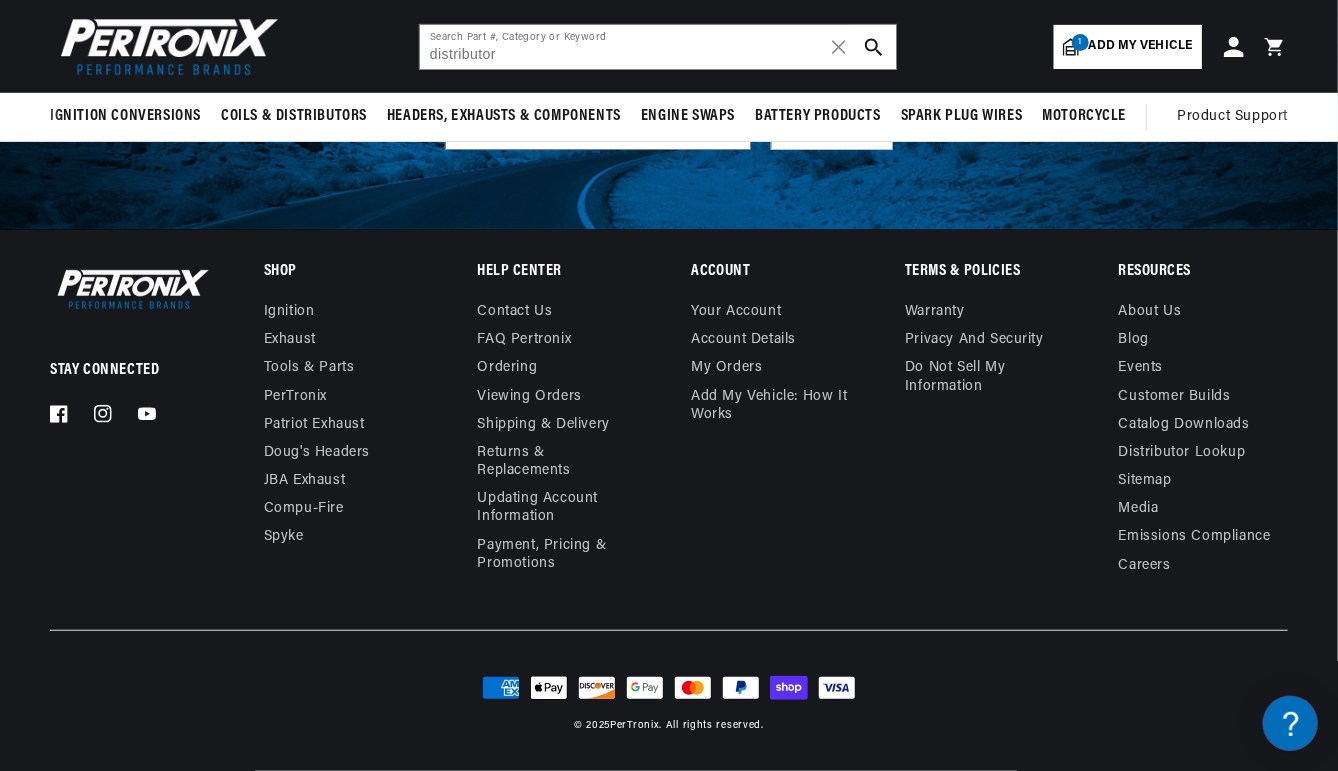 scroll, scrollTop: 3662, scrollLeft: 0, axis: vertical 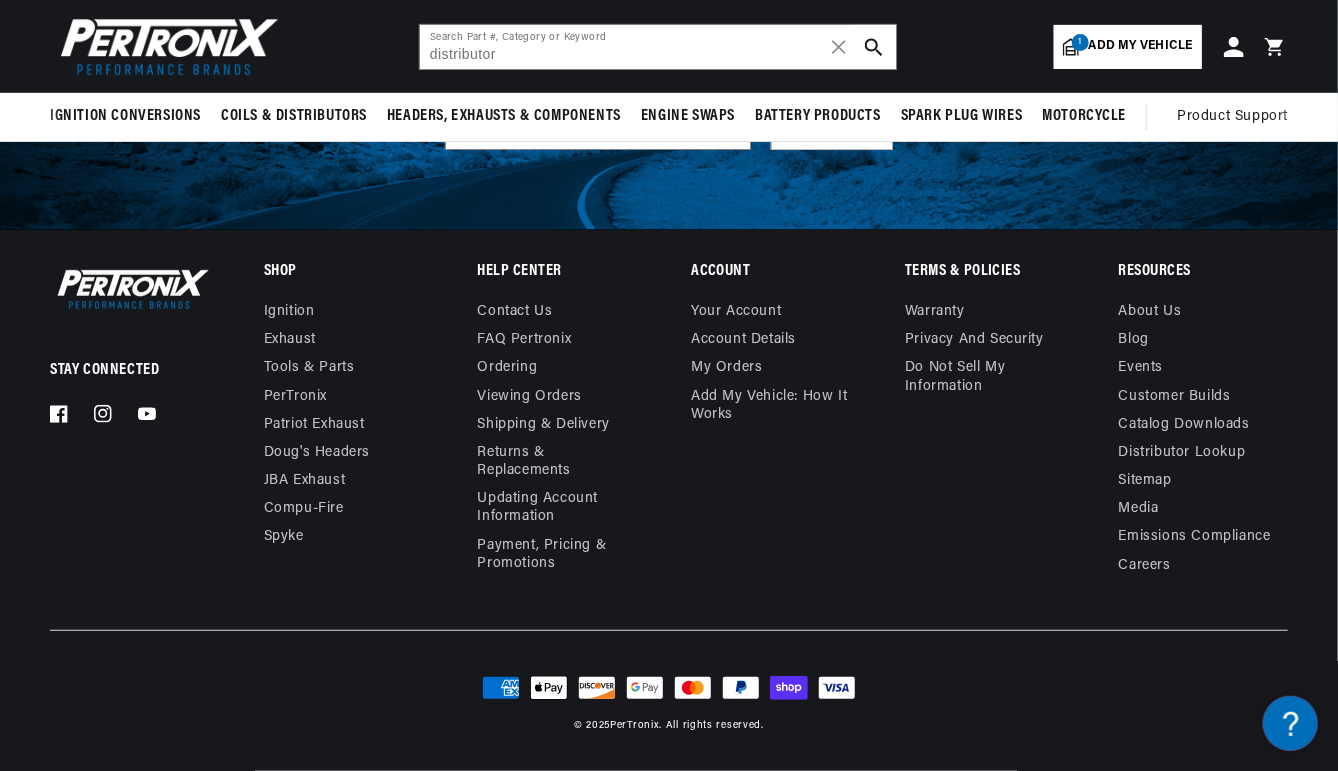 click 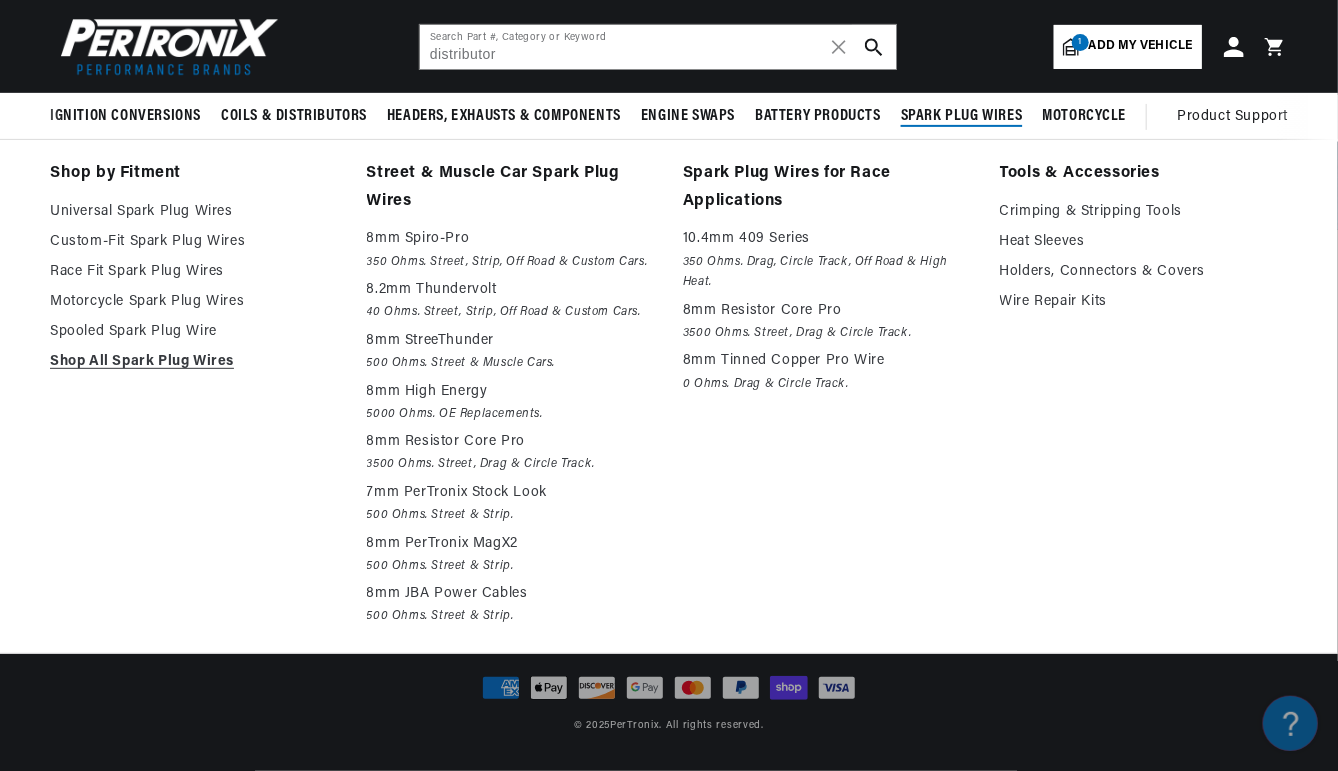 scroll, scrollTop: 0, scrollLeft: 0, axis: both 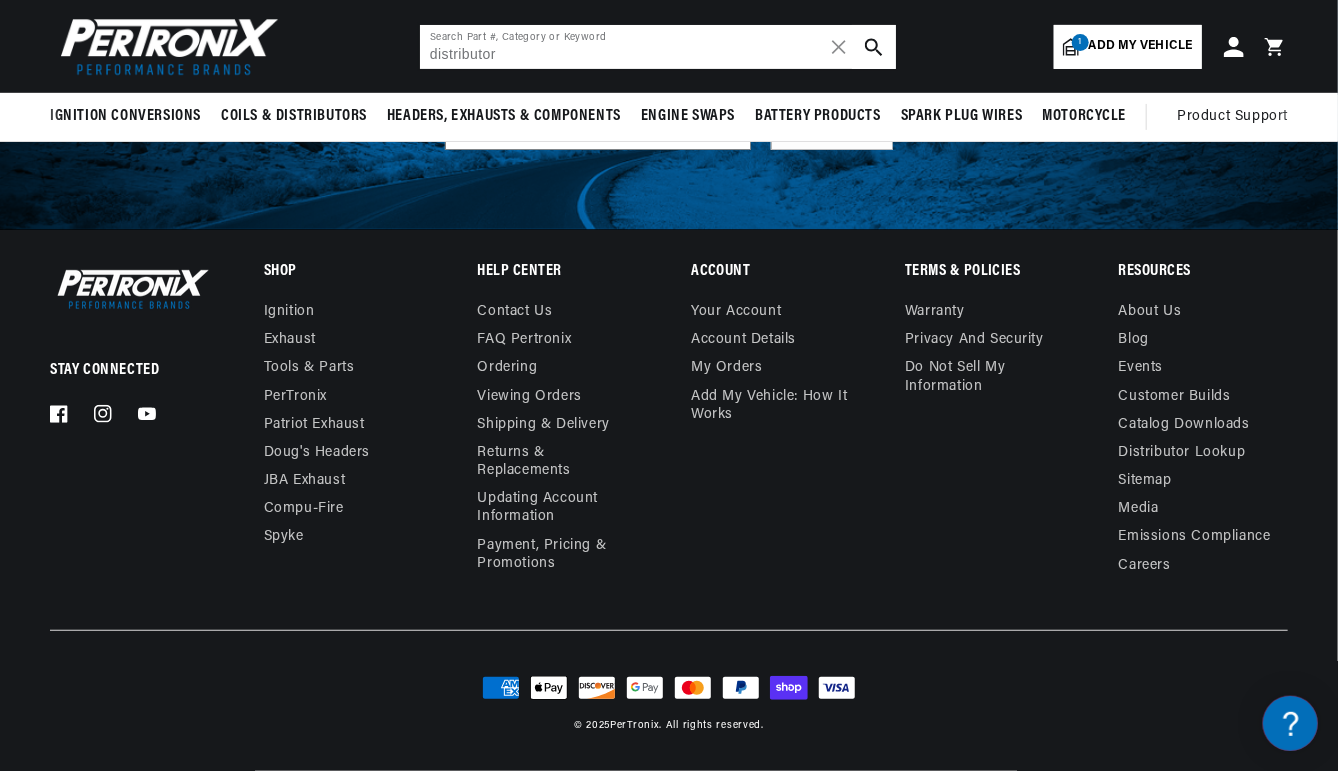 click on "distributor" at bounding box center [658, 47] 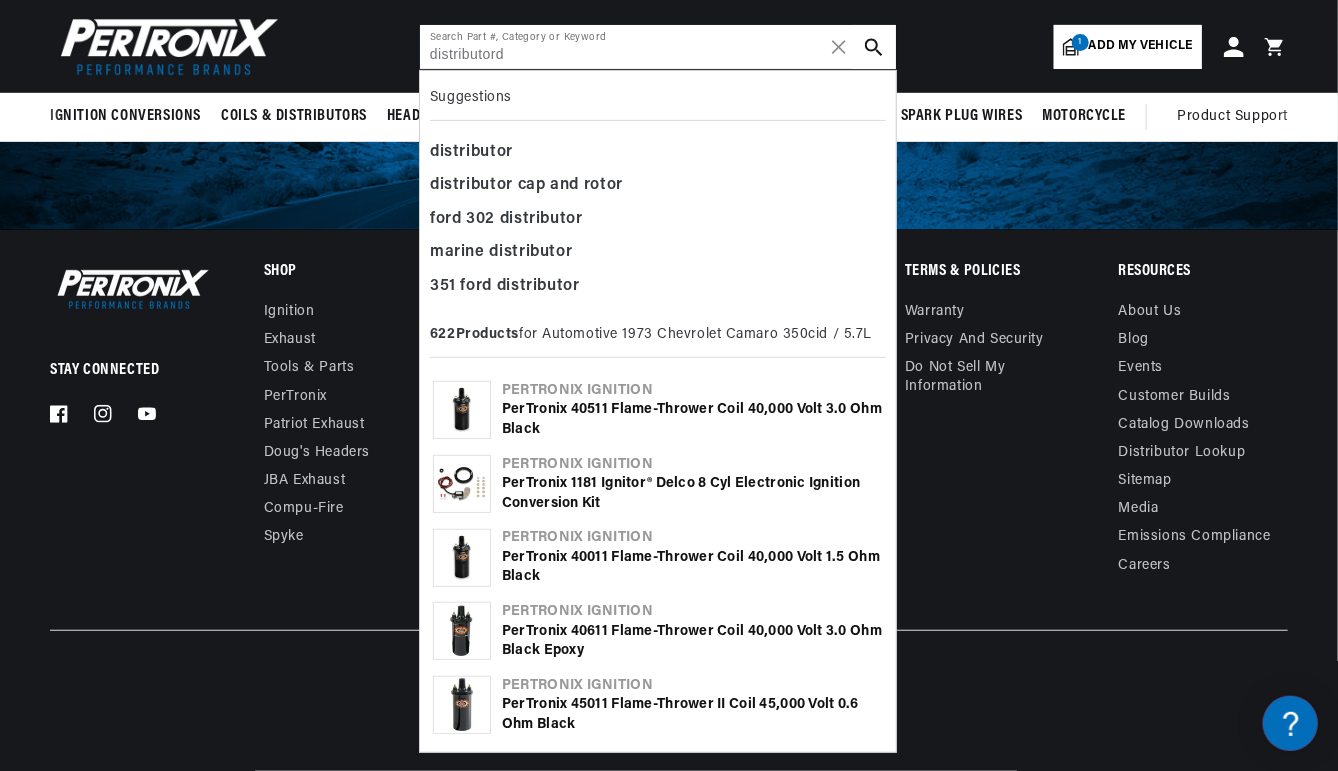 scroll, scrollTop: 0, scrollLeft: 418, axis: horizontal 